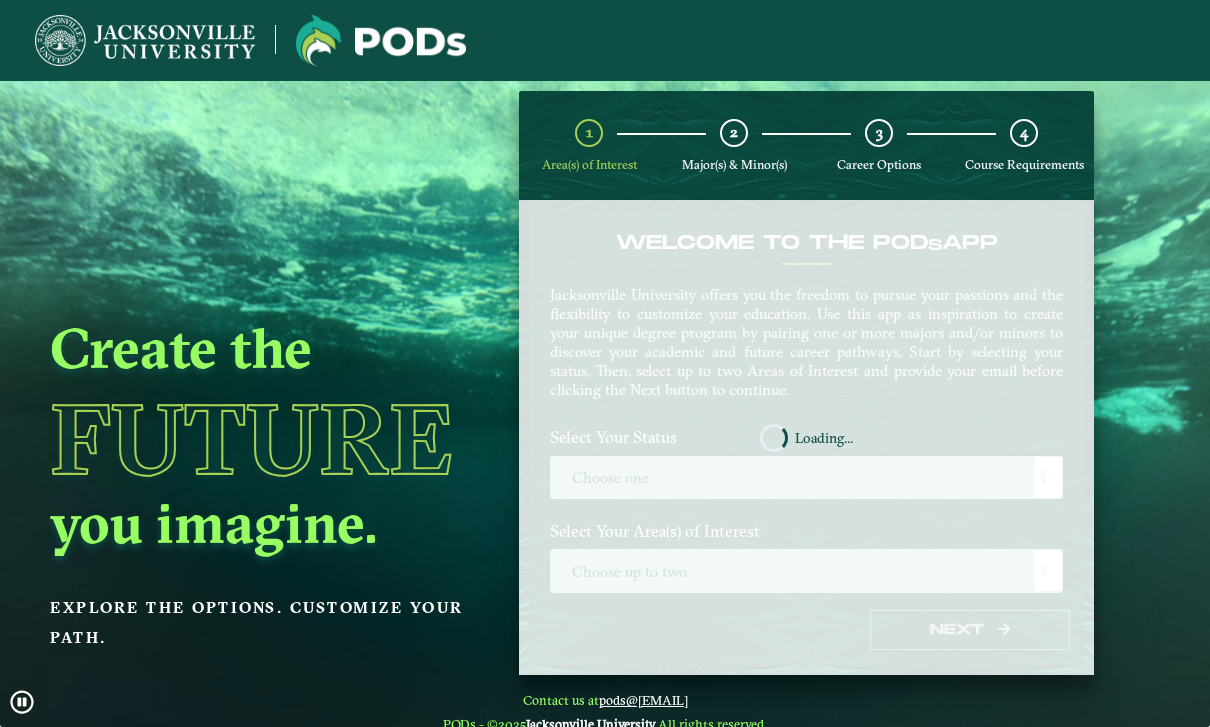 scroll, scrollTop: 0, scrollLeft: 0, axis: both 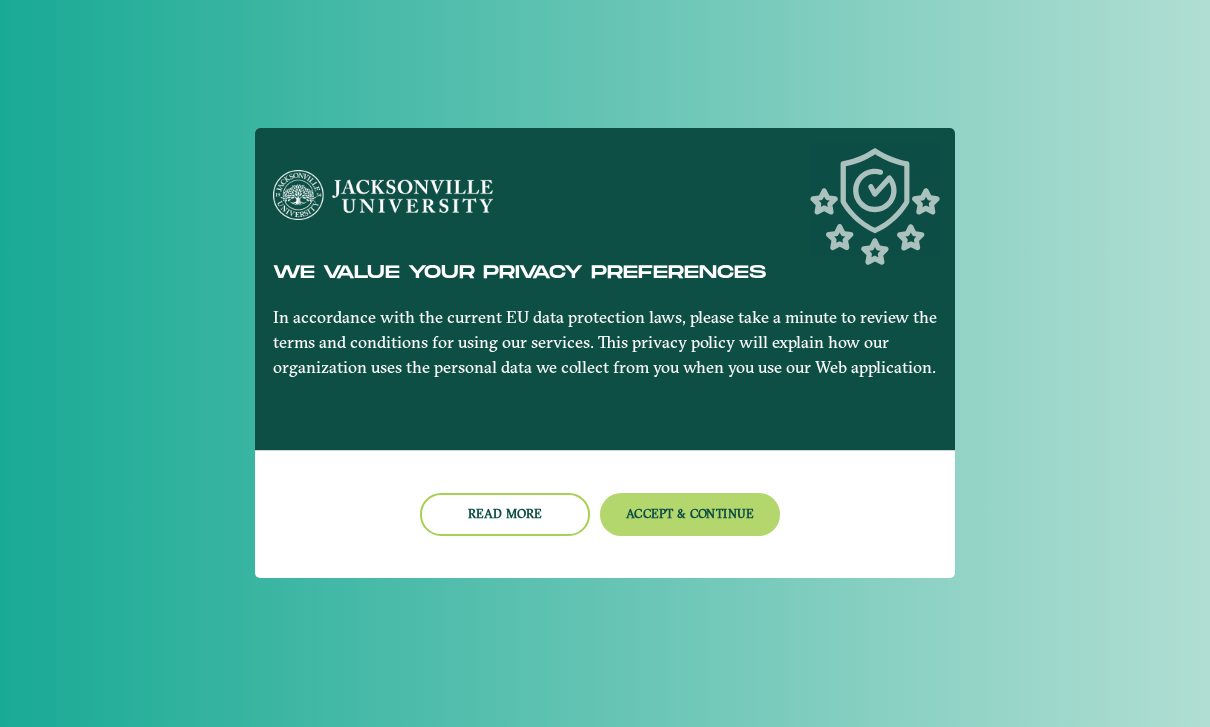 click on "Accept & Continue" at bounding box center [690, 514] 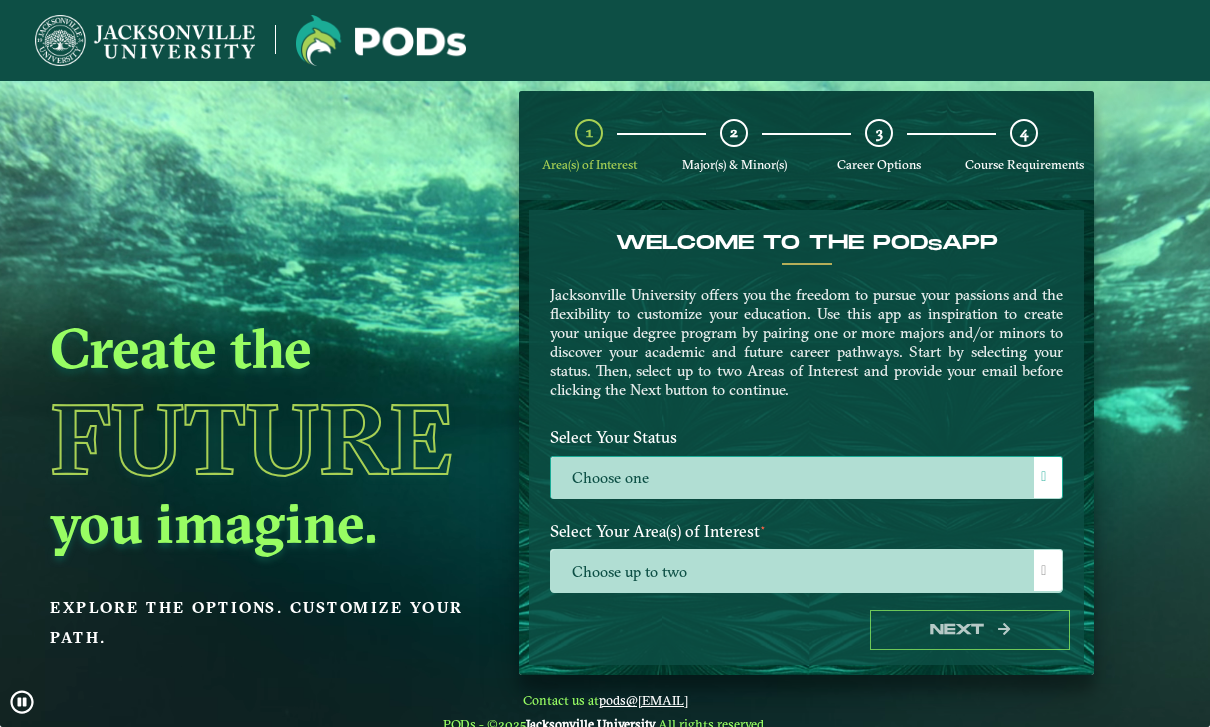 click on "Choose one" at bounding box center (806, 478) 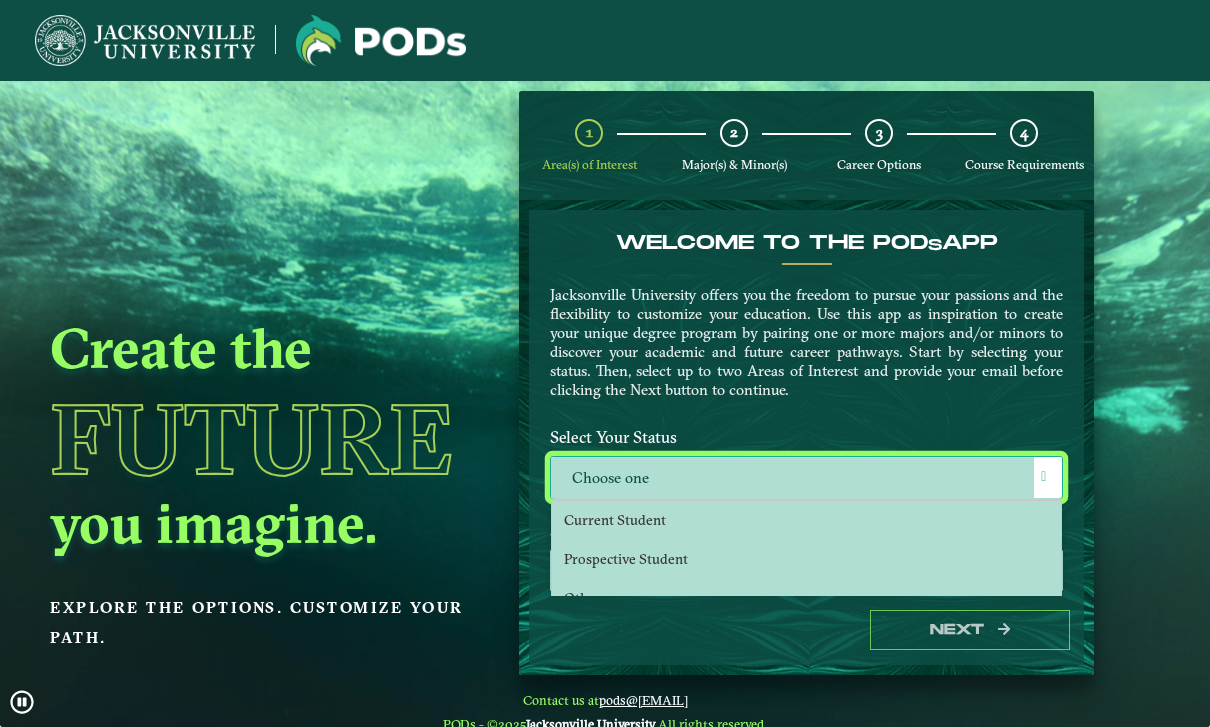 scroll, scrollTop: 13, scrollLeft: 88, axis: both 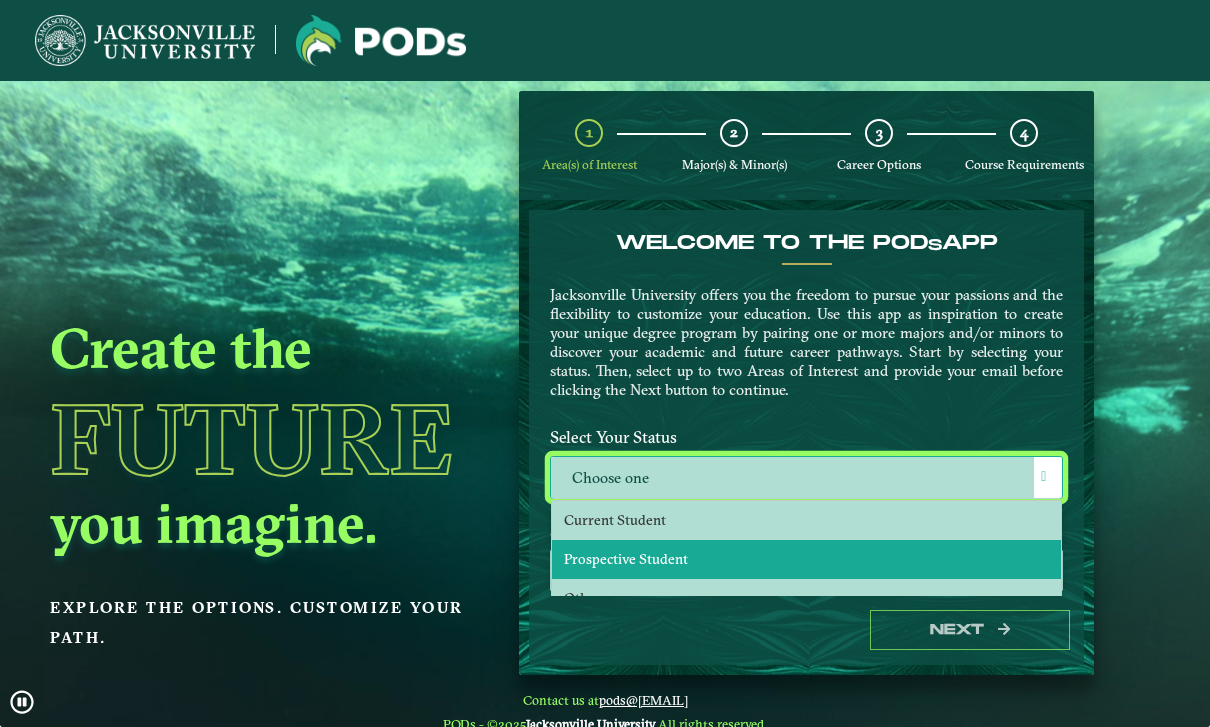 click on "Prospective Student" at bounding box center [806, 559] 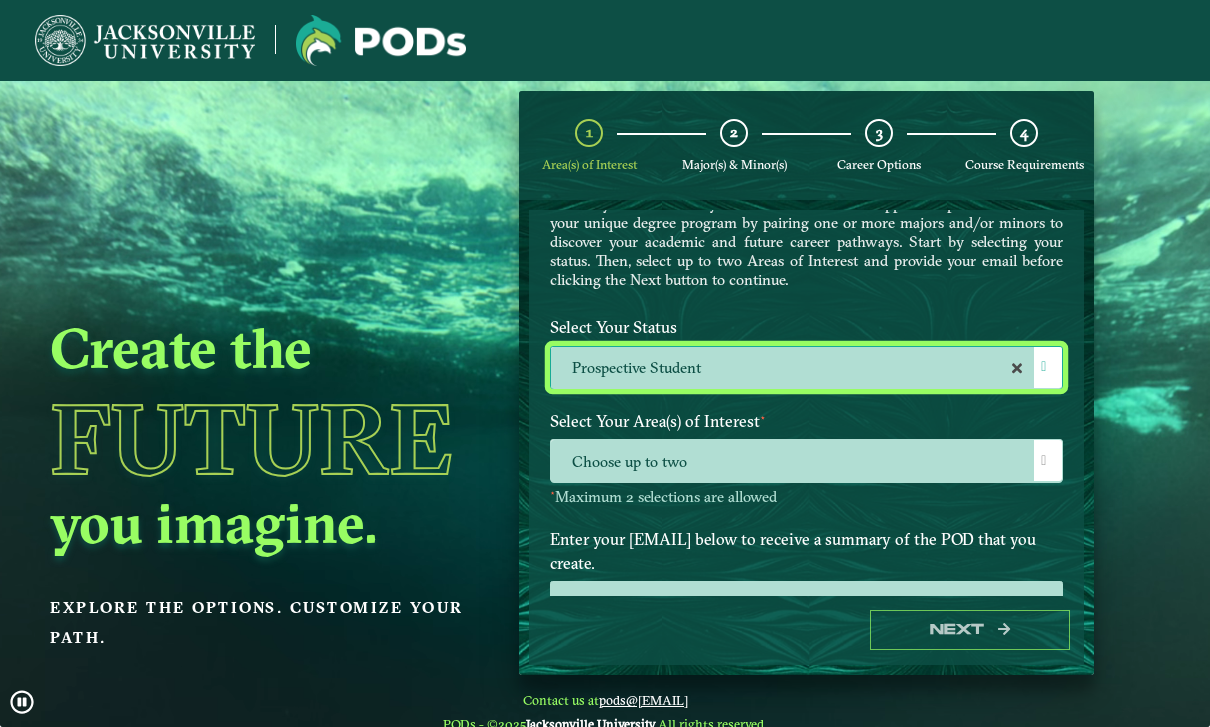 scroll, scrollTop: 132, scrollLeft: 0, axis: vertical 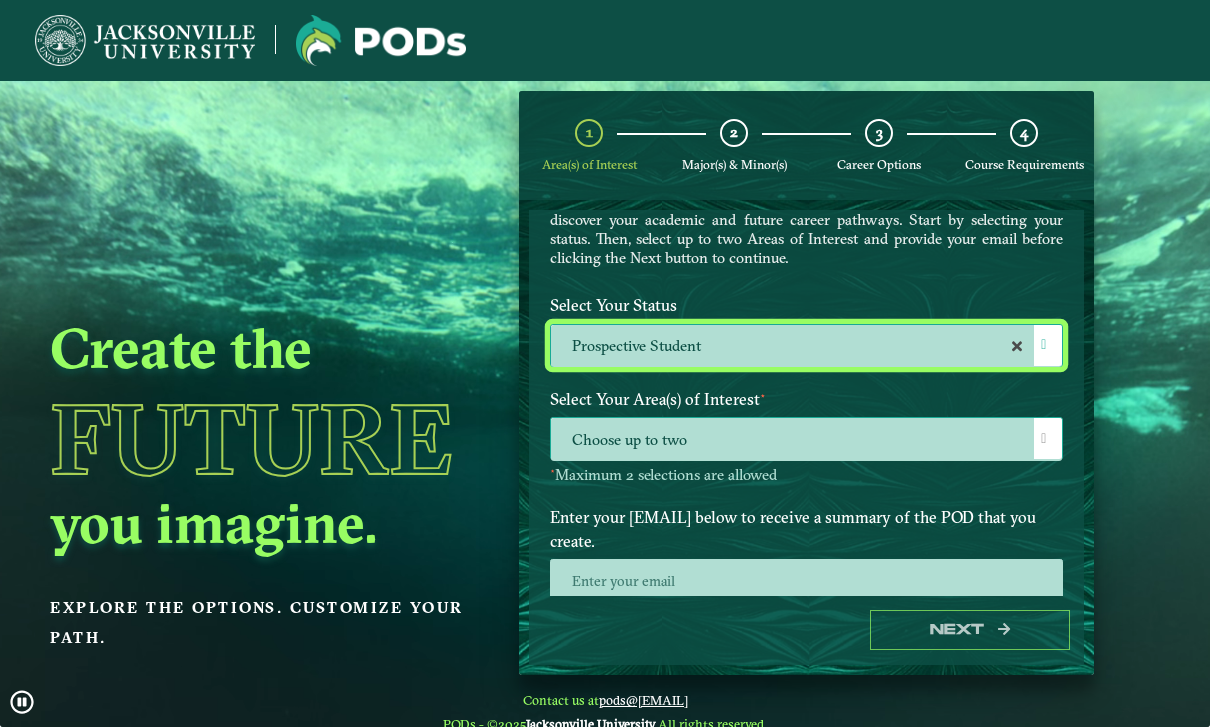 click on "Choose up to two" at bounding box center (806, 439) 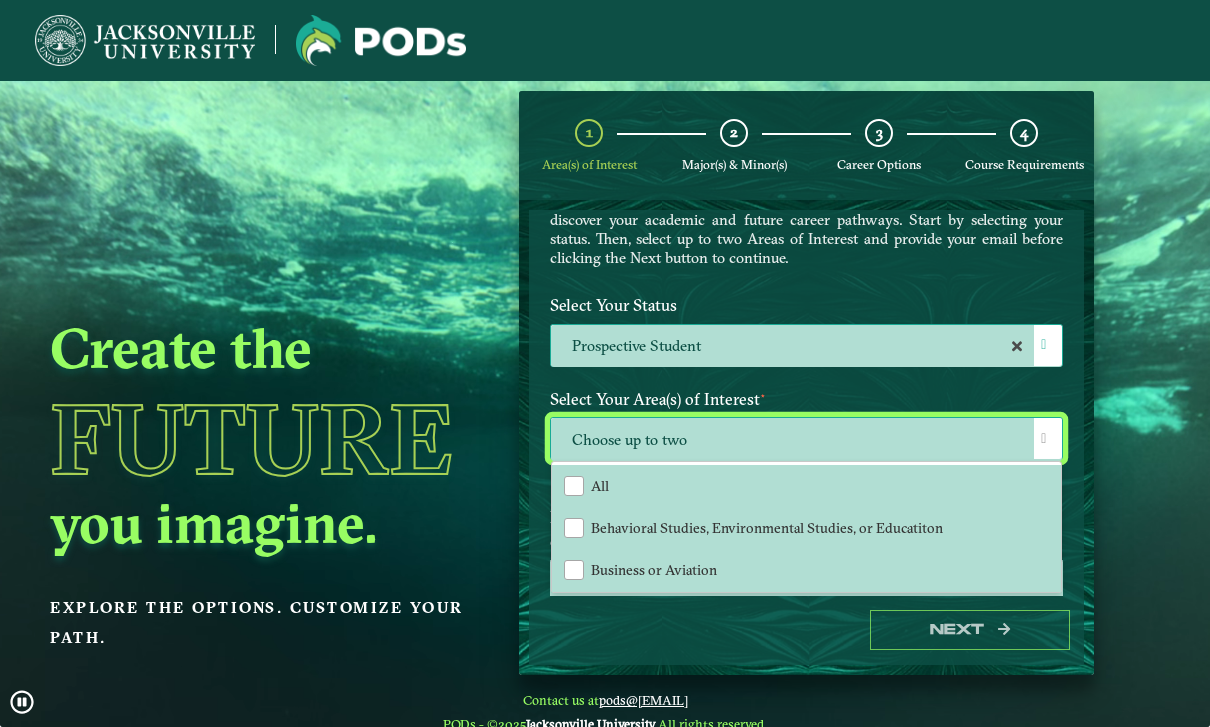 scroll, scrollTop: 14, scrollLeft: 88, axis: both 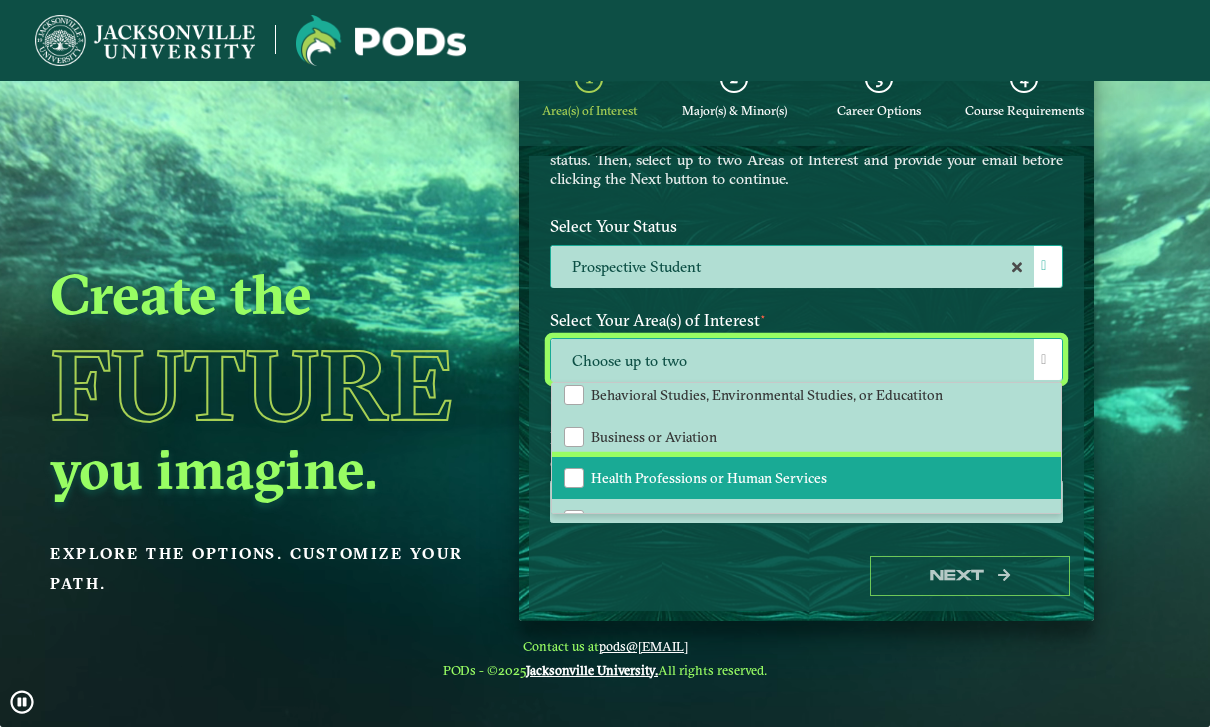 click on "Health Professions or Human Services" at bounding box center (709, 478) 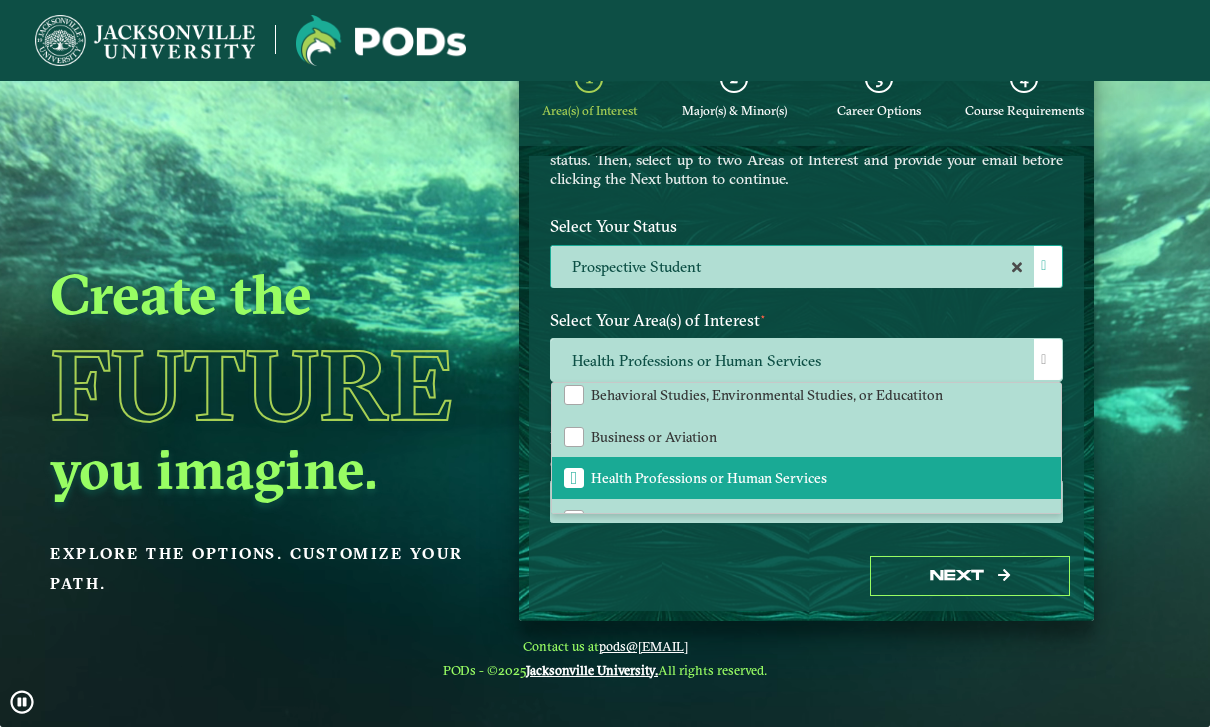 click on "Welcome to the POD s app Jacksonville University offers you the freedom to pursue your passions and the flexibility to customize your education. Use this app as inspiration to create your unique degree program by pairing one or more majors and/or minors to discover your academic and future career pathways. Start by selecting your status. Then, select up to two Areas of Interest and provide your email before clicking the Next button to continue. Select Your Status Choose one Prospective Student Prospective Student Select Your Area(s) of Interest ⋆ Health Professions or Human Services All Behavioral Studies, Environmental Studies, or Educatiton Business or Aviation Health Professions or Human Services Language Literature, Communication, or Reasoning Mathematics, Science, Engineering, or Technology Visual or Performing Arts ⋆ Maximum 2 selections are allowed Enter your email below to receive a summary of the POD that you create." at bounding box center (806, 348) 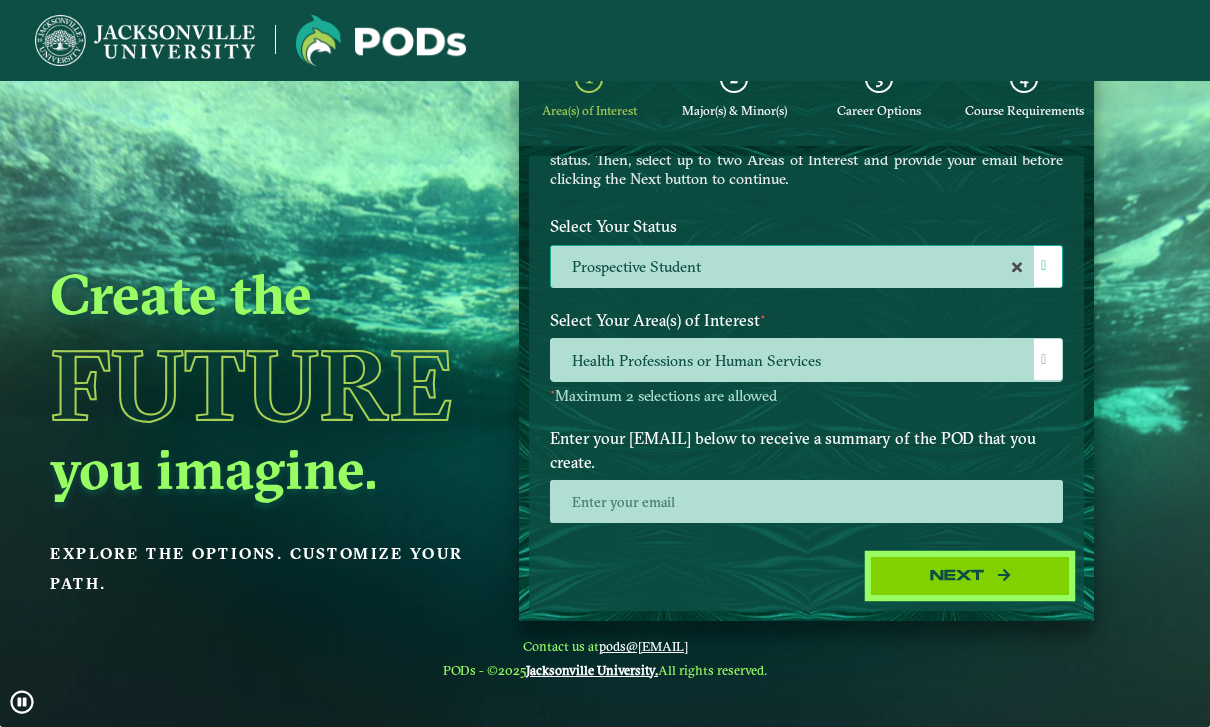 click on "Next" at bounding box center [970, 576] 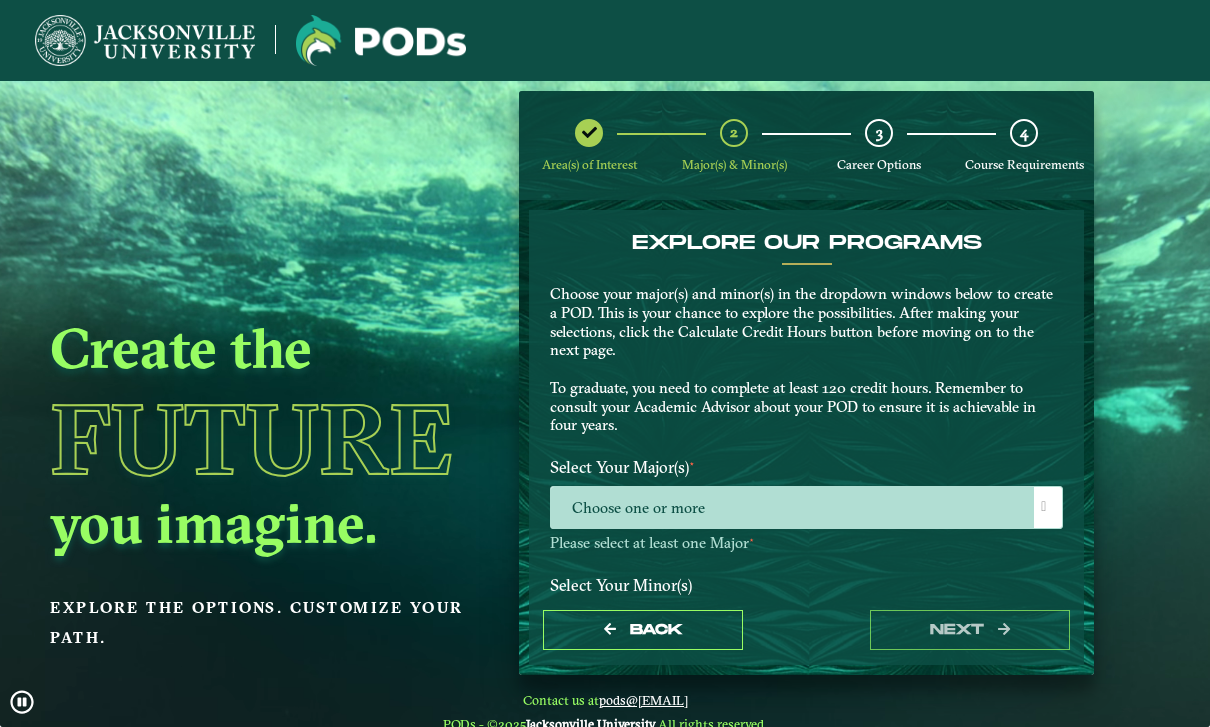 scroll, scrollTop: 0, scrollLeft: 0, axis: both 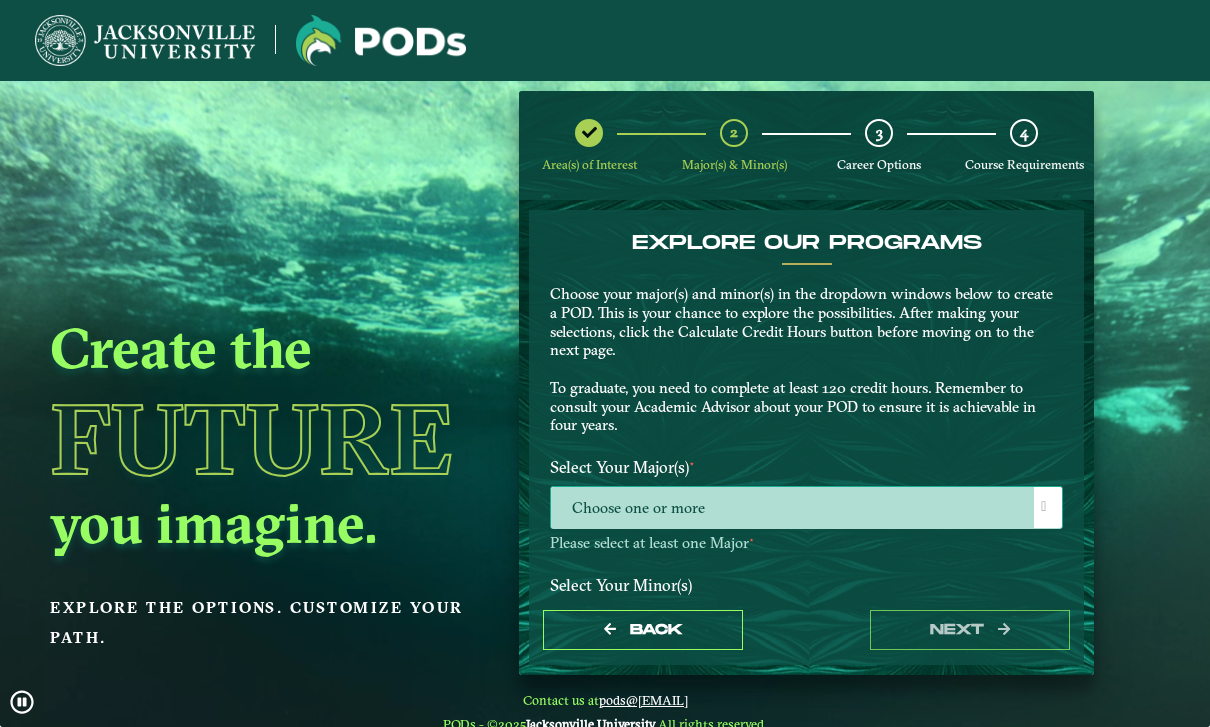 click on "Choose one or more" at bounding box center (806, 508) 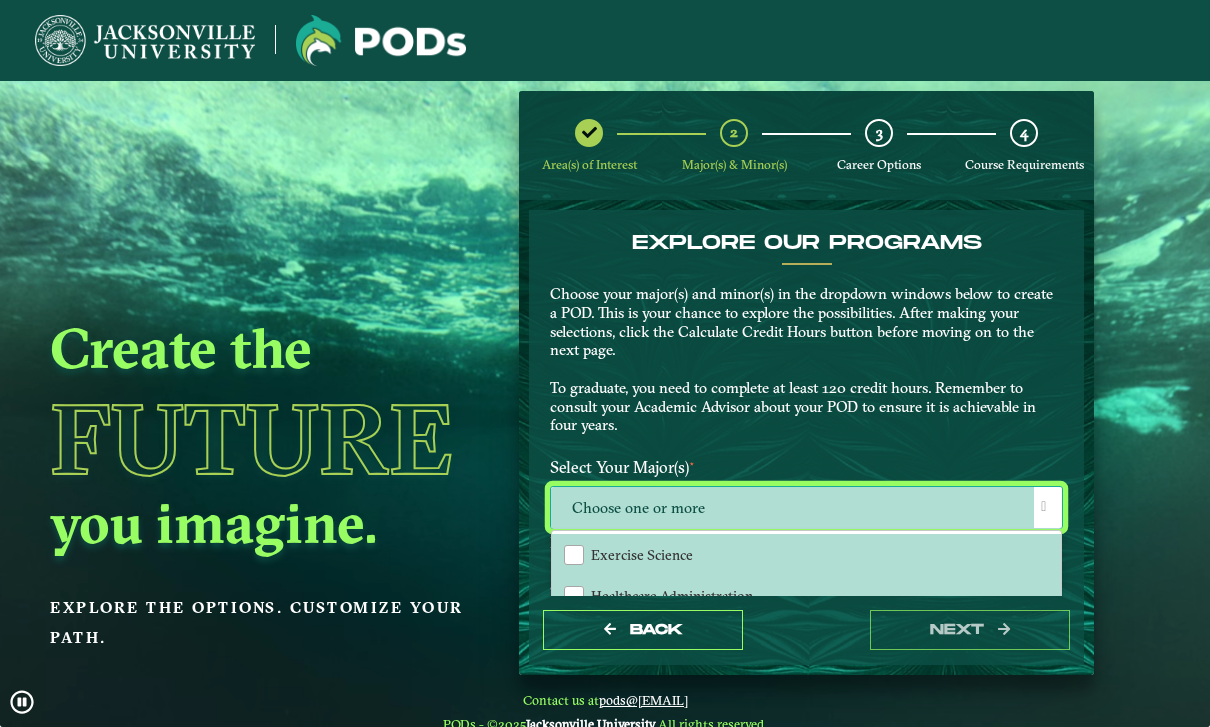 scroll, scrollTop: 13, scrollLeft: 88, axis: both 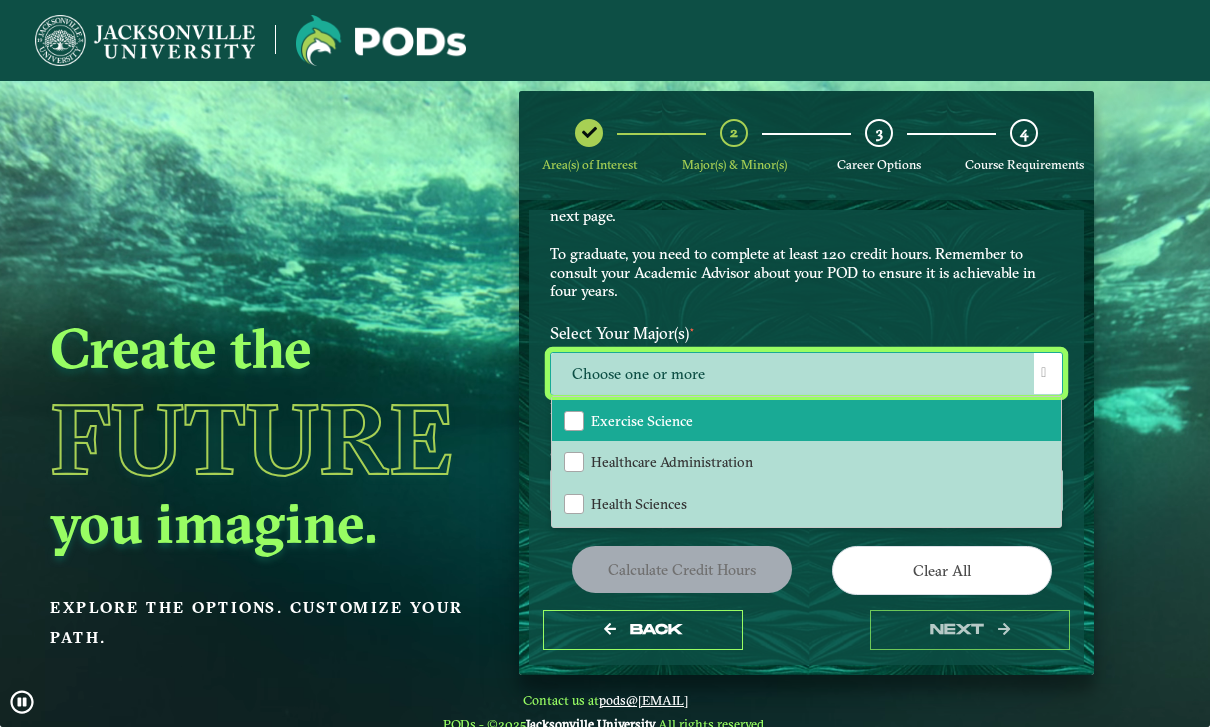 click on "Exercise Science" at bounding box center [642, 421] 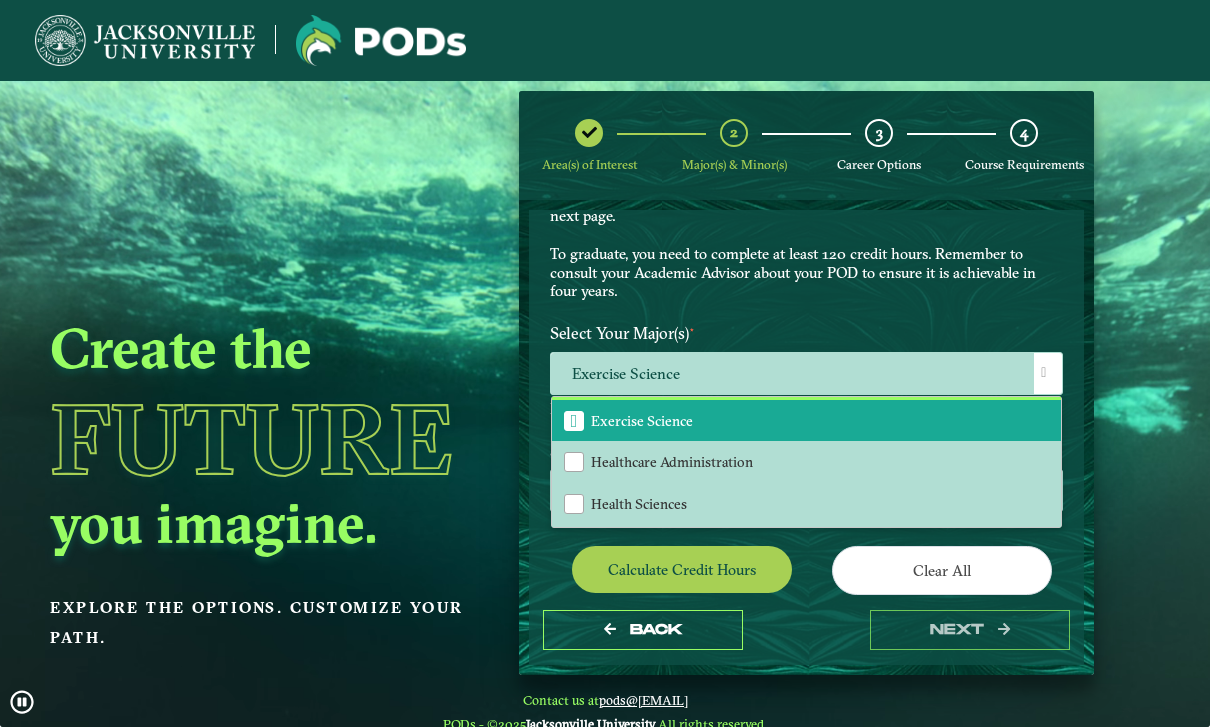 click on "Choose your major(s) and minor(s) in the dropdown windows below to create a POD. This is your chance to explore the possibilities. After making your selections, click the Calculate Credit Hours button before moving on to the next page.  To graduate, you need to complete at least 120 credit hours. Remember to consult your Academic Advisor about your POD to ensure it is achievable in four years." at bounding box center [806, 226] 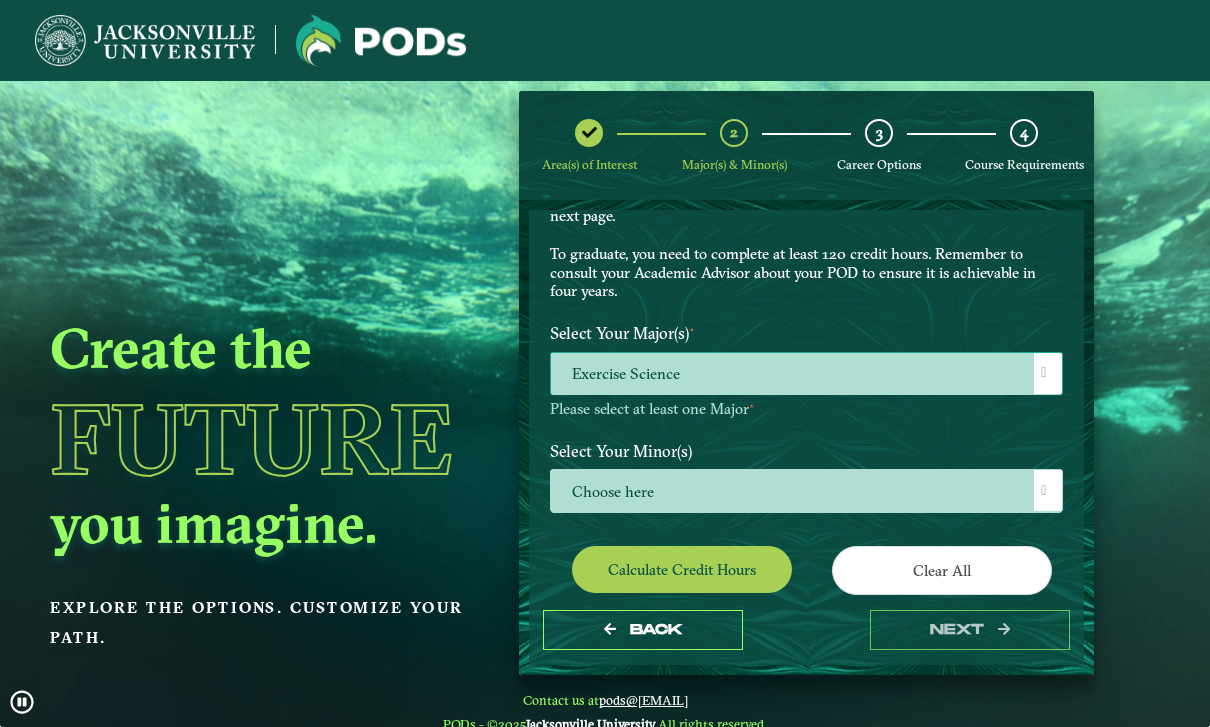 click on "Exercise Science" at bounding box center (806, 374) 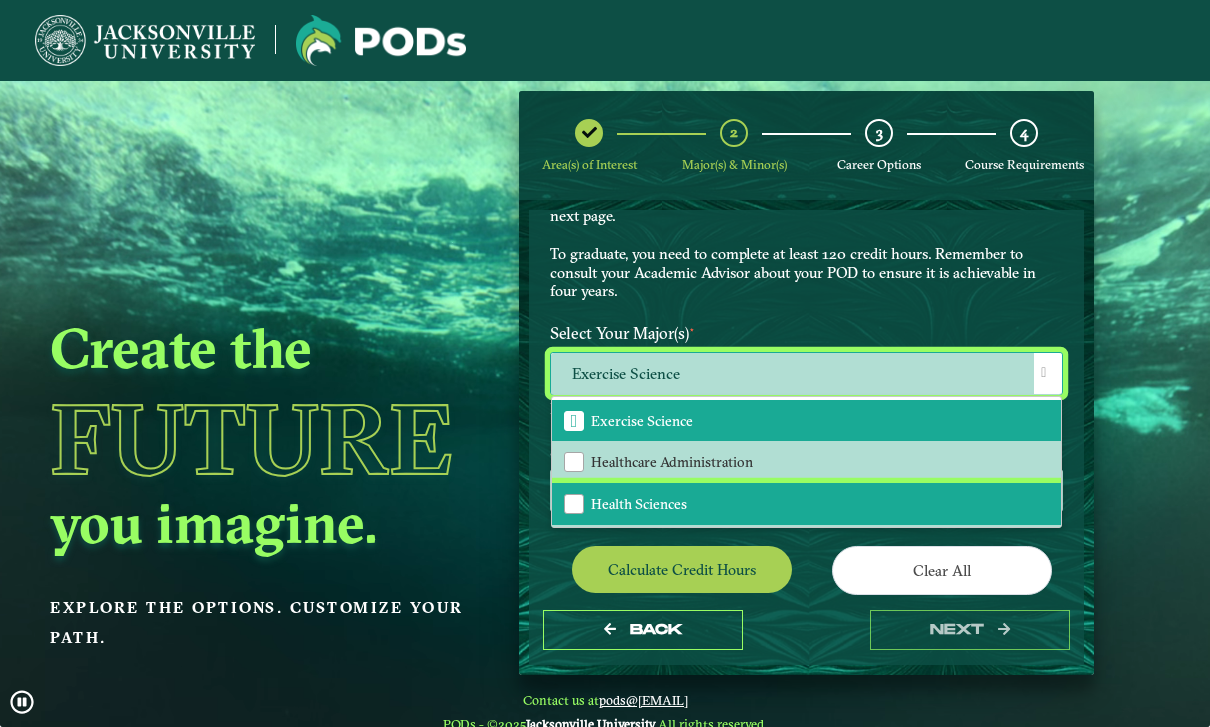 click on "Health Sciences" at bounding box center [806, 504] 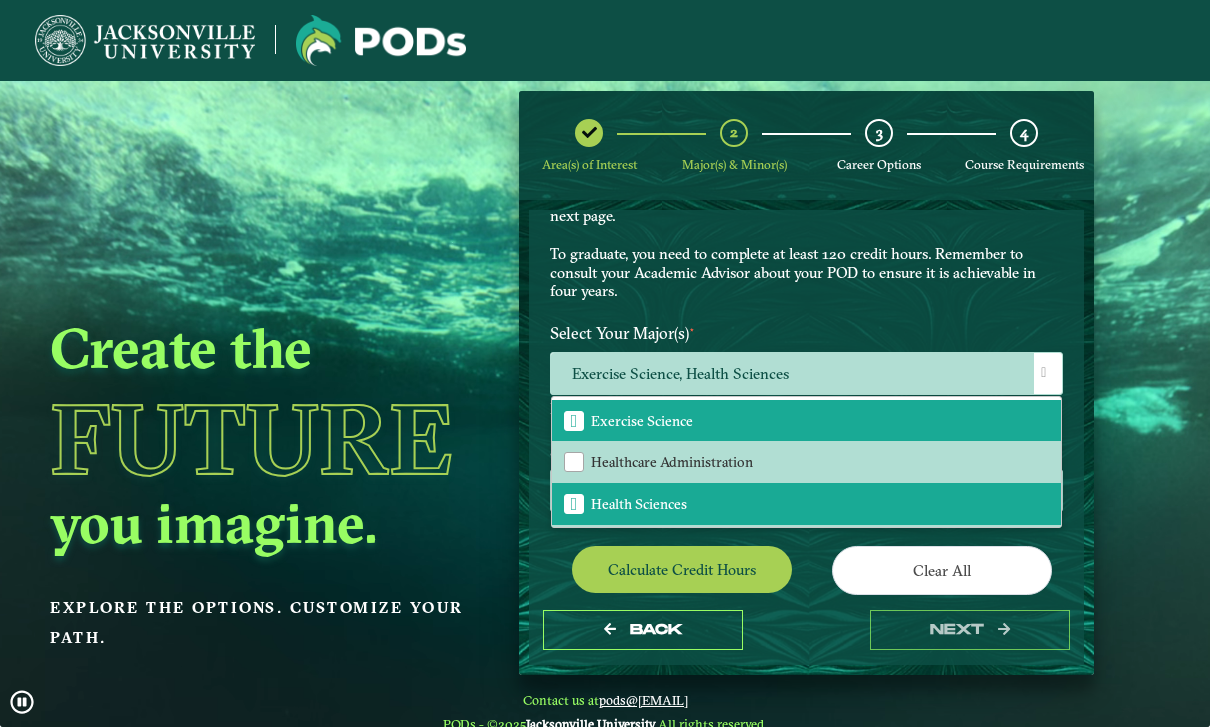 click on "Choose your major(s) and minor(s) in the dropdown windows below to create a POD. This is your chance to explore the possibilities. After making your selections, click the Calculate Credit Hours button before moving on to the next page.  To graduate, you need to complete at least 120 credit hours. Remember to consult your Academic Advisor about your POD to ensure it is achievable in four years." at bounding box center (806, 226) 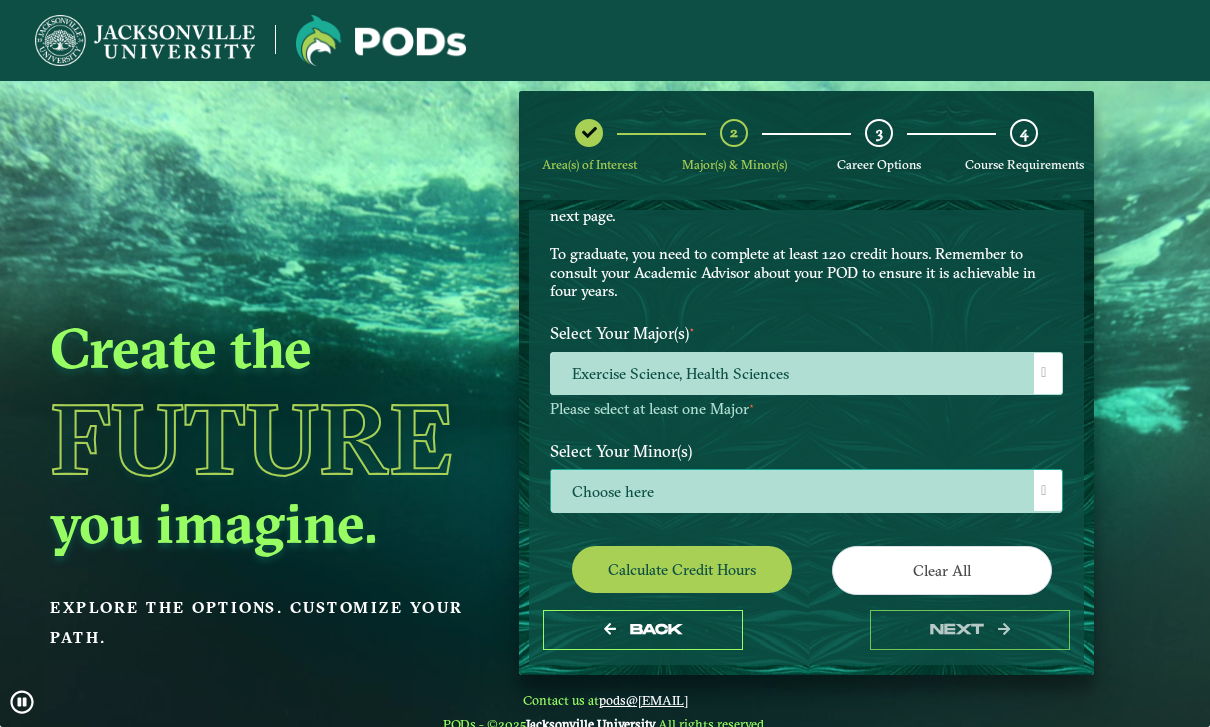 click on "Choose here" at bounding box center (806, 491) 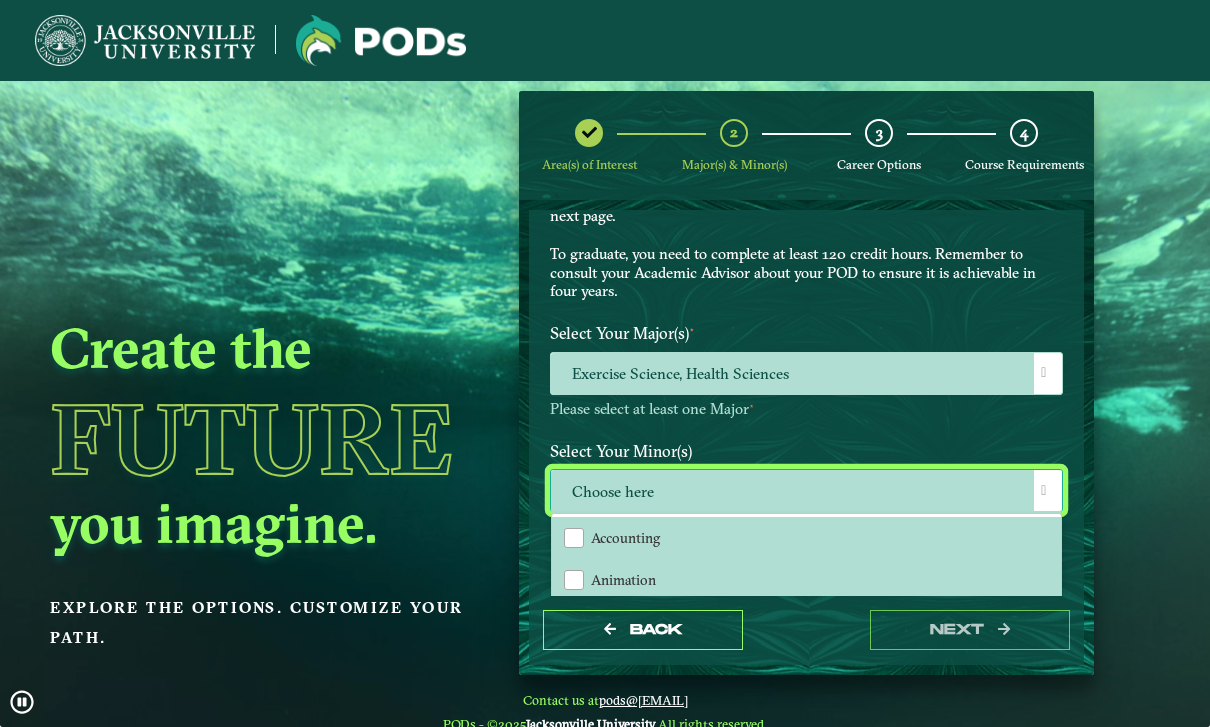 scroll, scrollTop: 14, scrollLeft: 88, axis: both 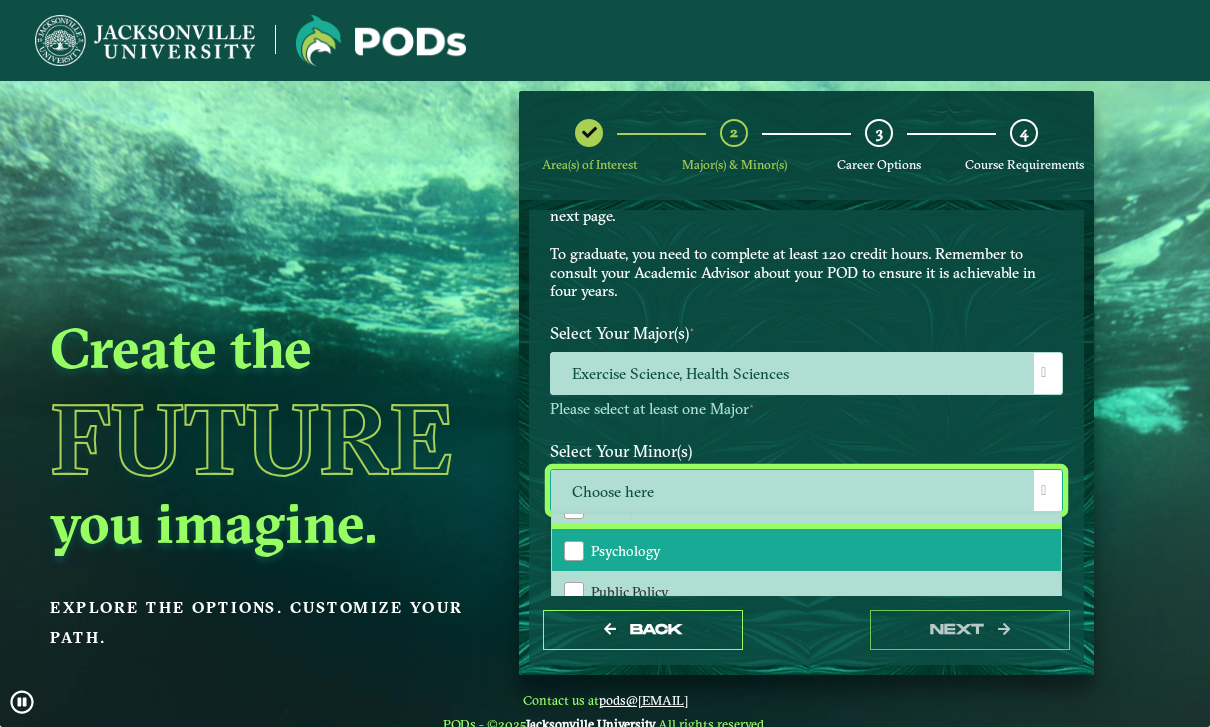 click on "Psychology" at bounding box center [806, 550] 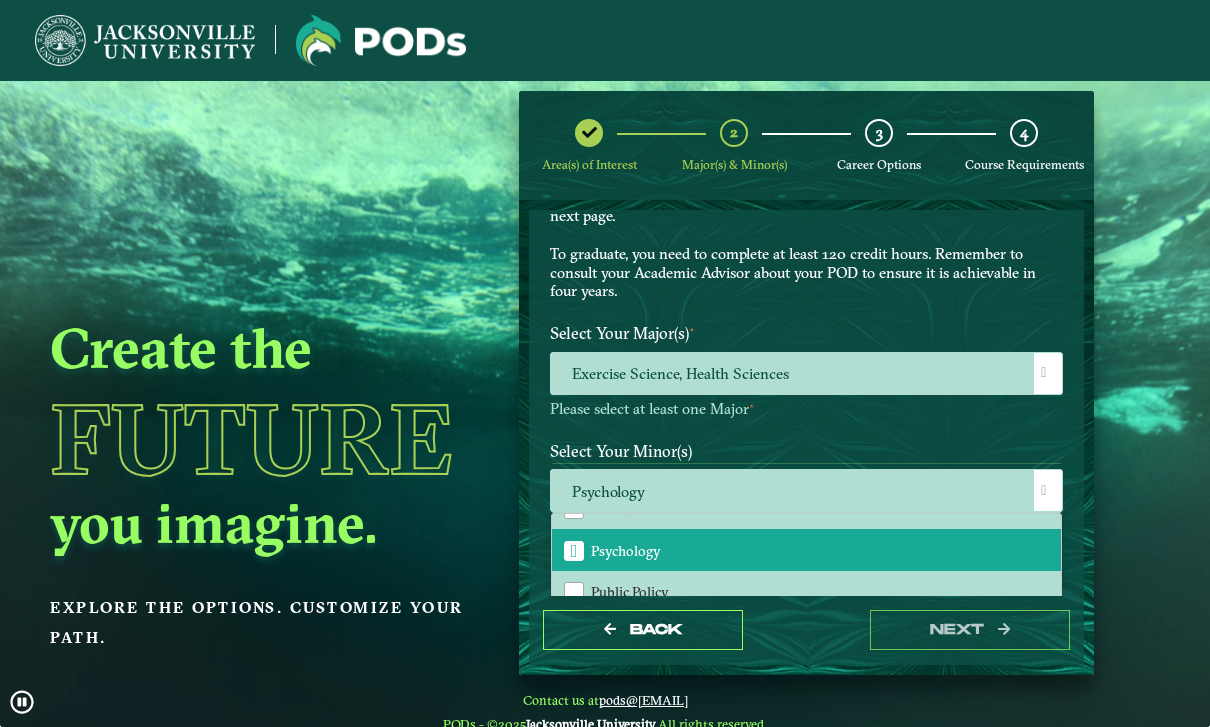 click on "Select Your Major(s)  ⋆ Exercise Science, Health Sciences  Please select at least one Major  ⋆" at bounding box center (806, 374) 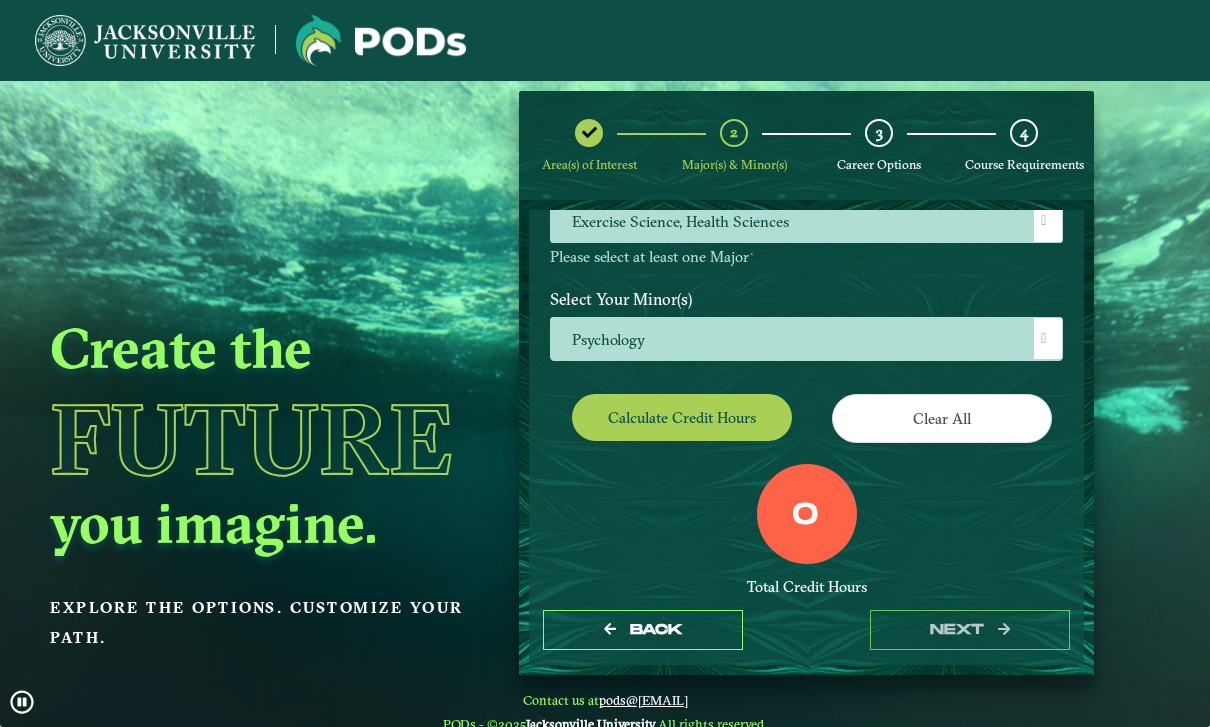 click on "Calculate credit hours" at bounding box center (682, 417) 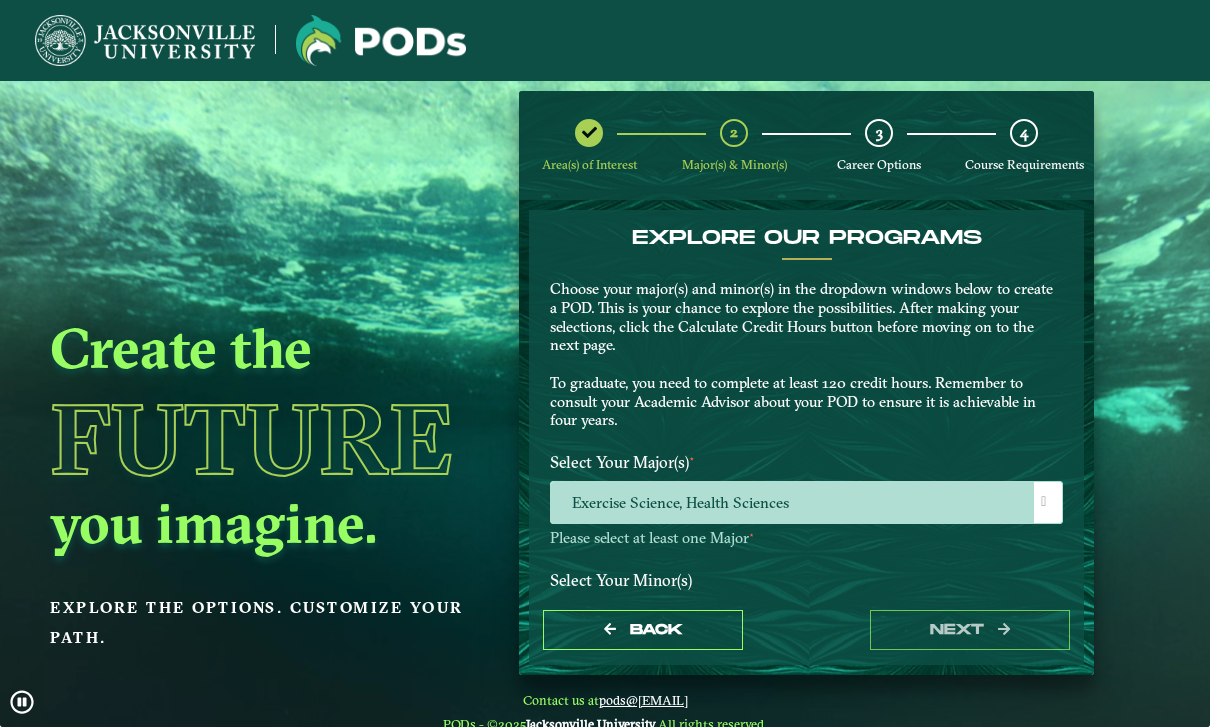 scroll, scrollTop: 7, scrollLeft: 0, axis: vertical 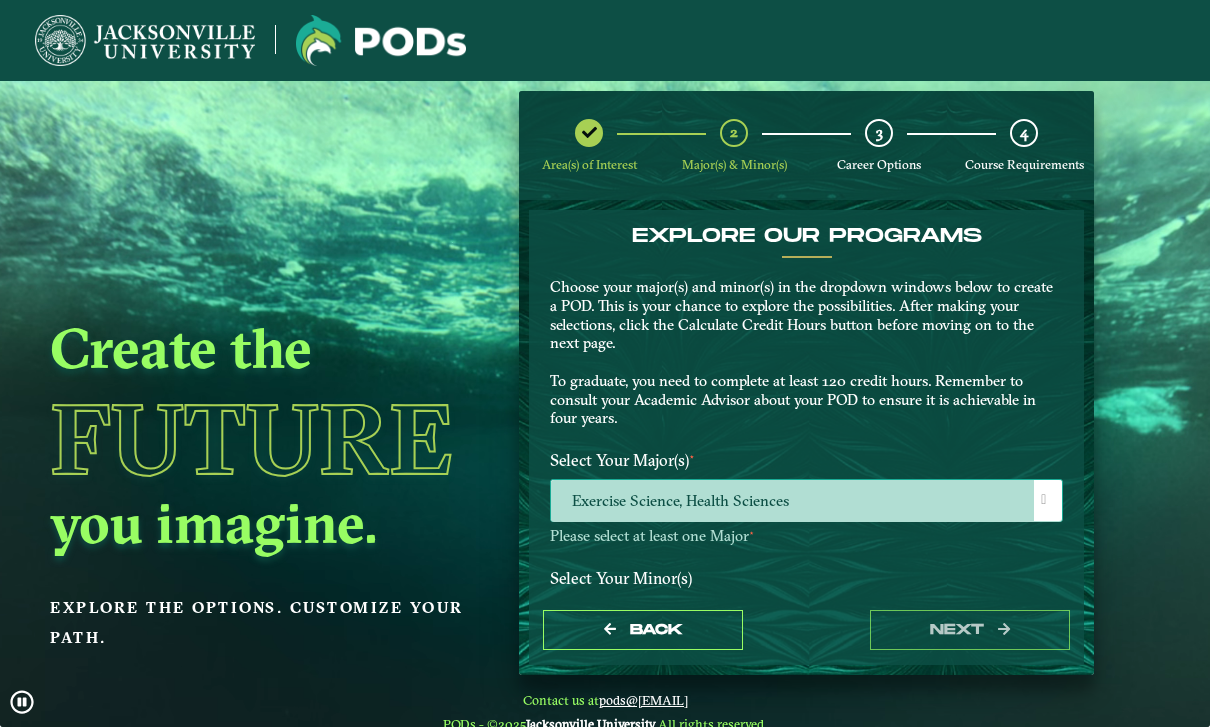 click on "Exercise Science, Health Sciences" at bounding box center [806, 501] 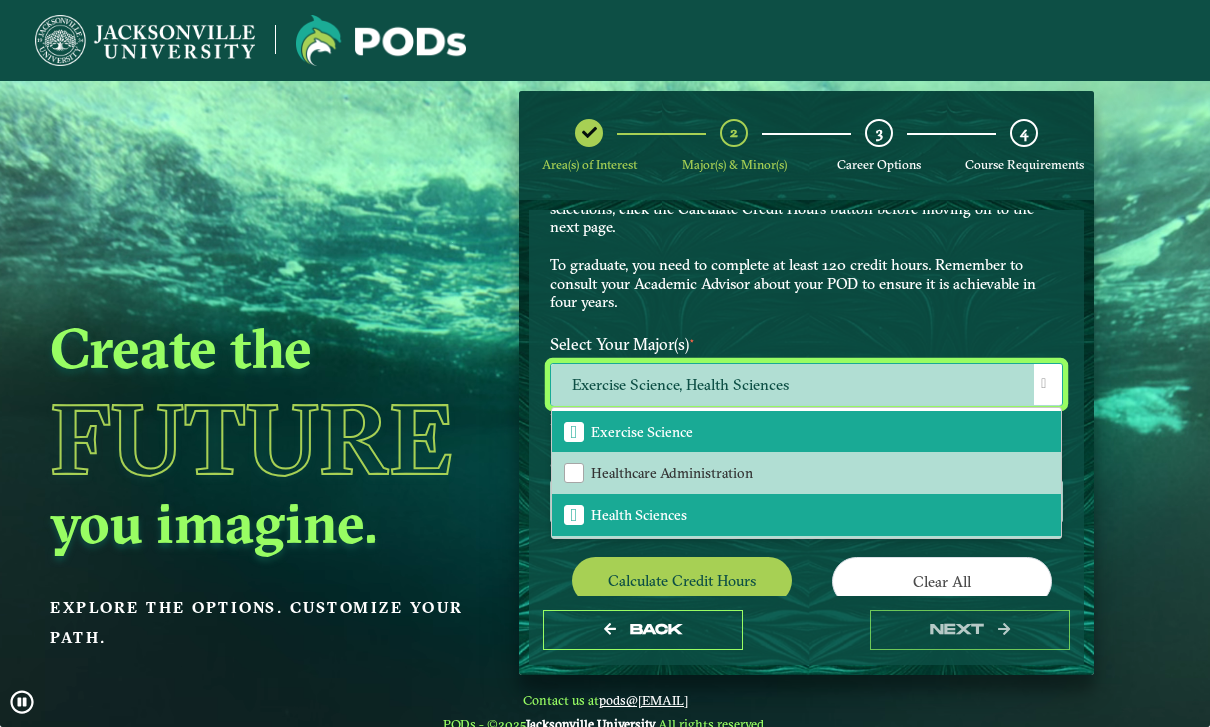 scroll, scrollTop: 123, scrollLeft: 0, axis: vertical 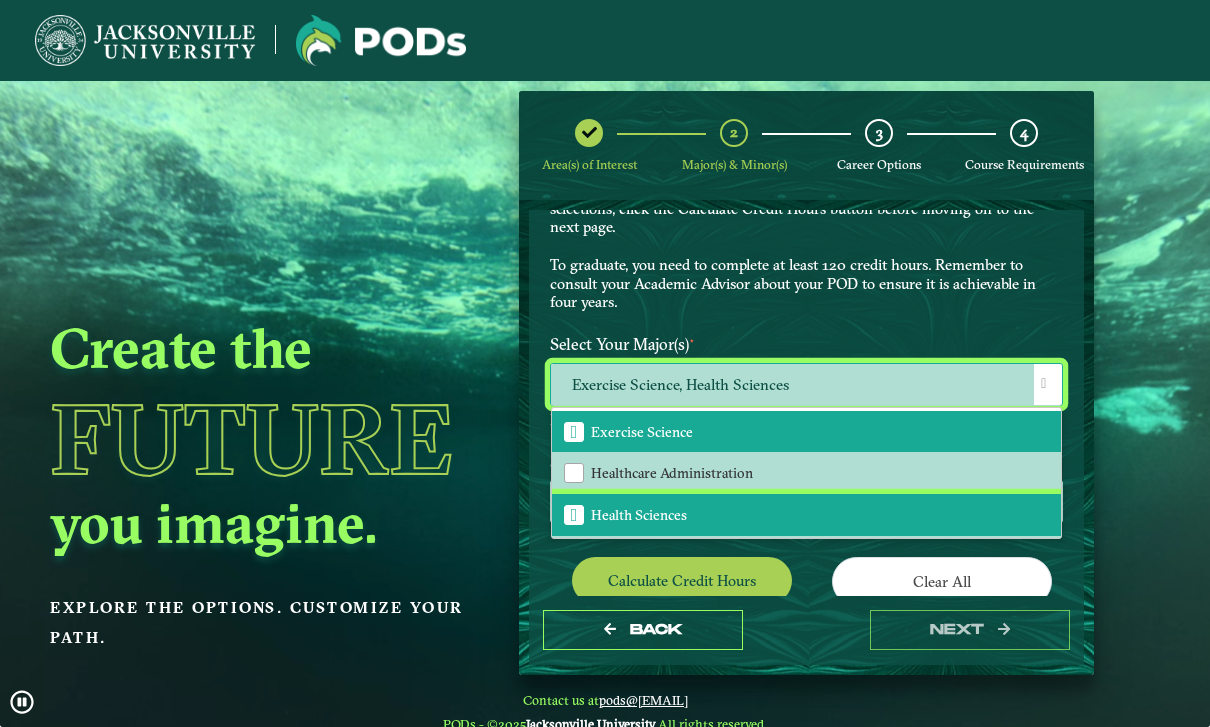 click on "Health Sciences" at bounding box center [806, 515] 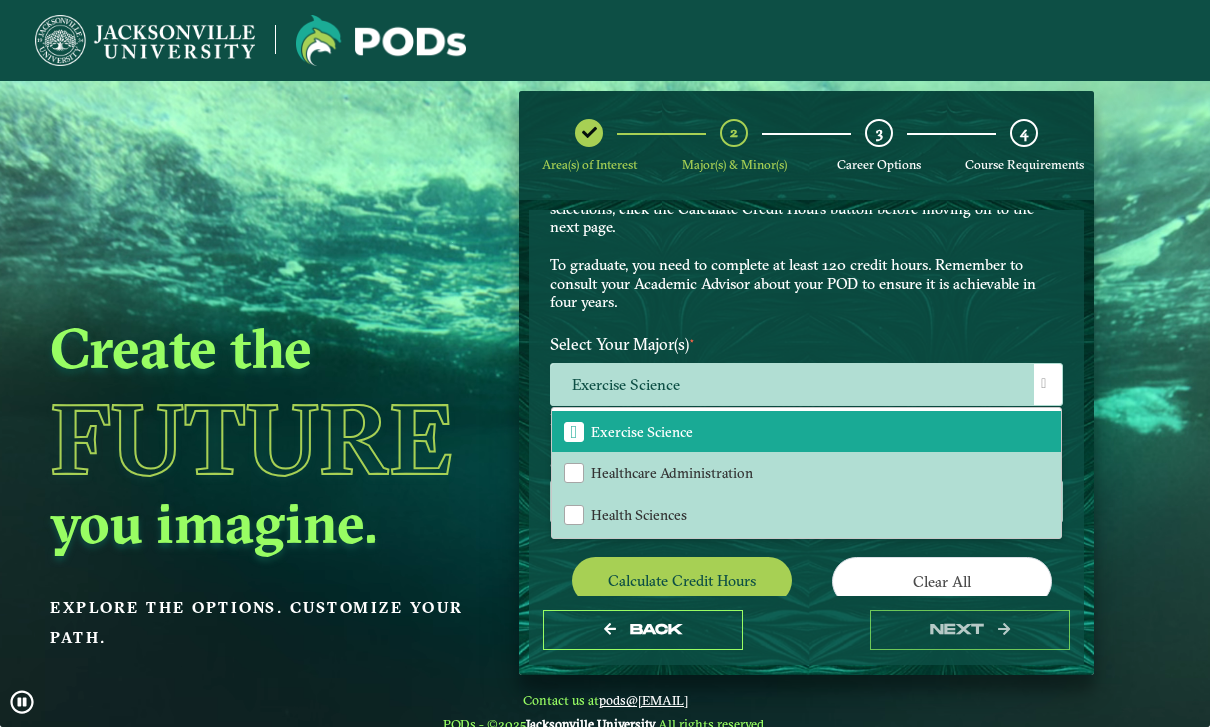 click on "Choose your major(s) and minor(s) in the dropdown windows below to create a POD. This is your chance to explore the possibilities. After making your selections, click the Calculate Credit Hours button before moving on to the next page.  To graduate, you need to complete at least 120 credit hours. Remember to consult your Academic Advisor about your POD to ensure it is achievable in four years." at bounding box center (806, 237) 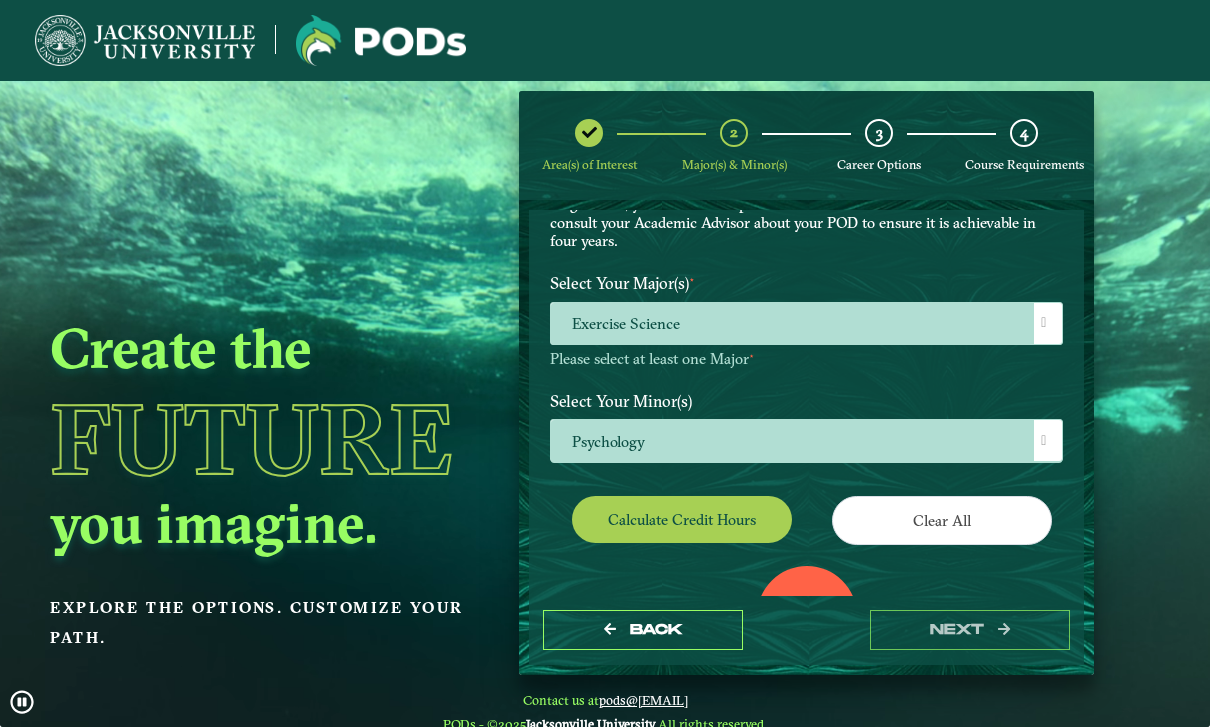 click on "Calculate credit hours" at bounding box center [682, 519] 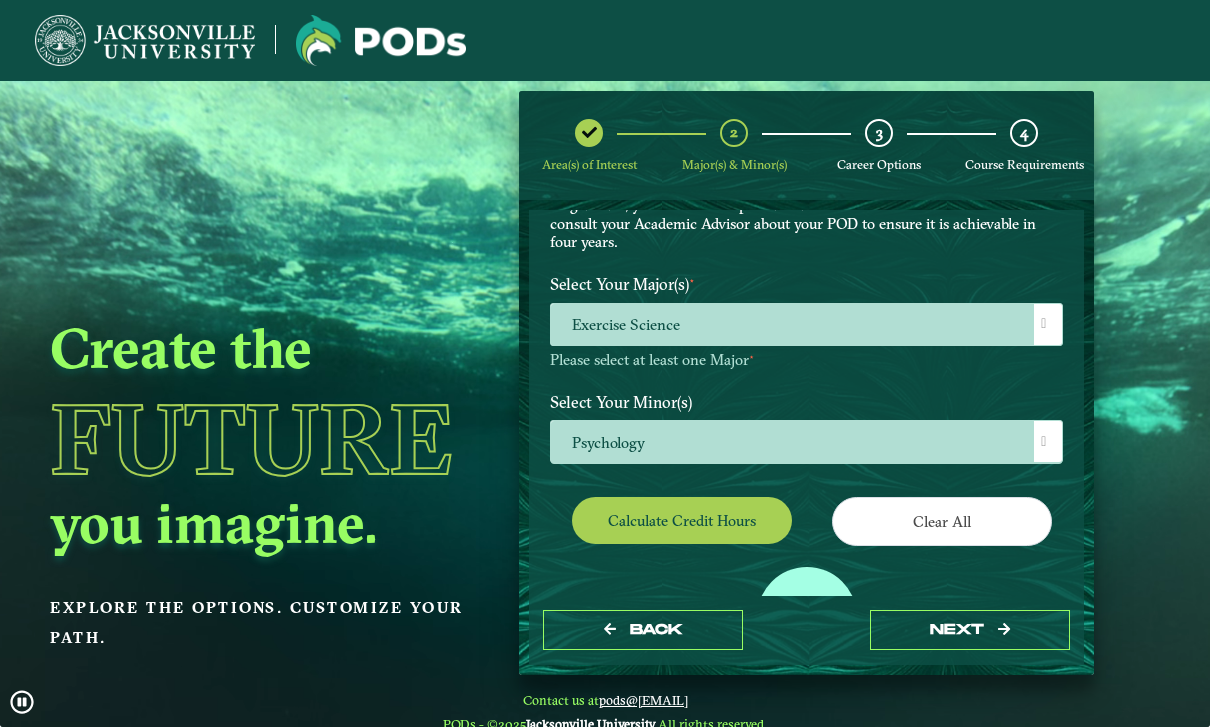 scroll, scrollTop: 182, scrollLeft: 0, axis: vertical 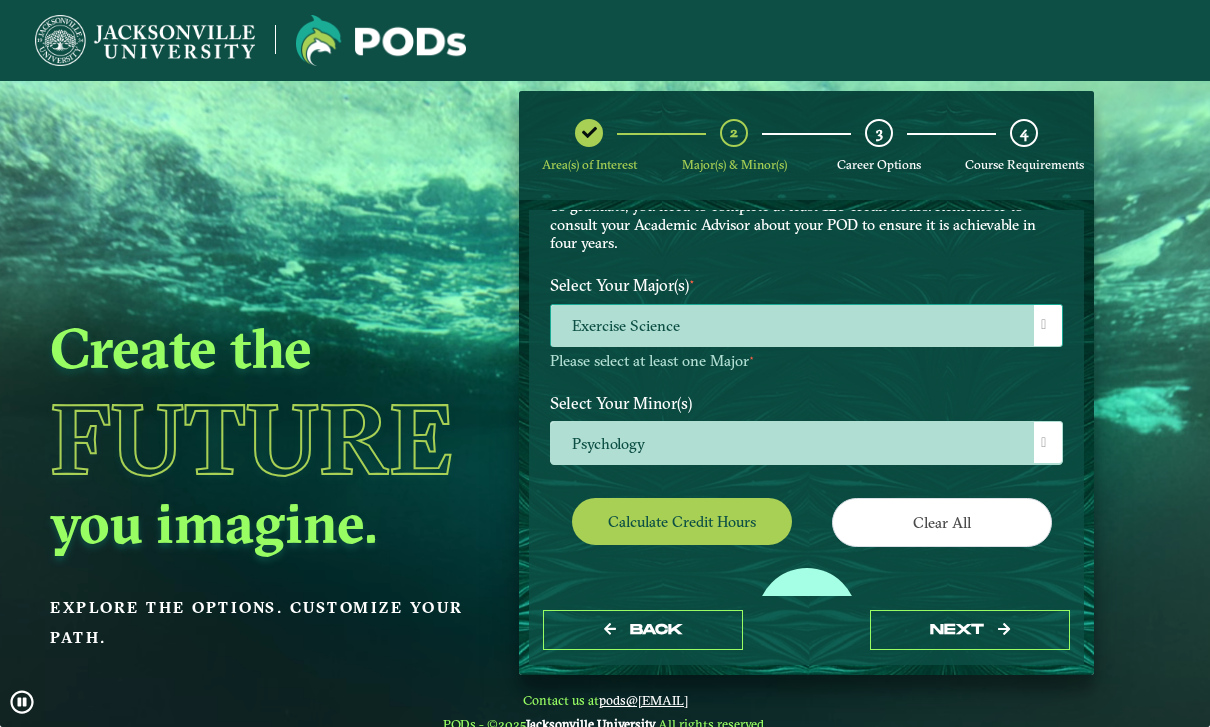 click on "Exercise Science" at bounding box center (806, 326) 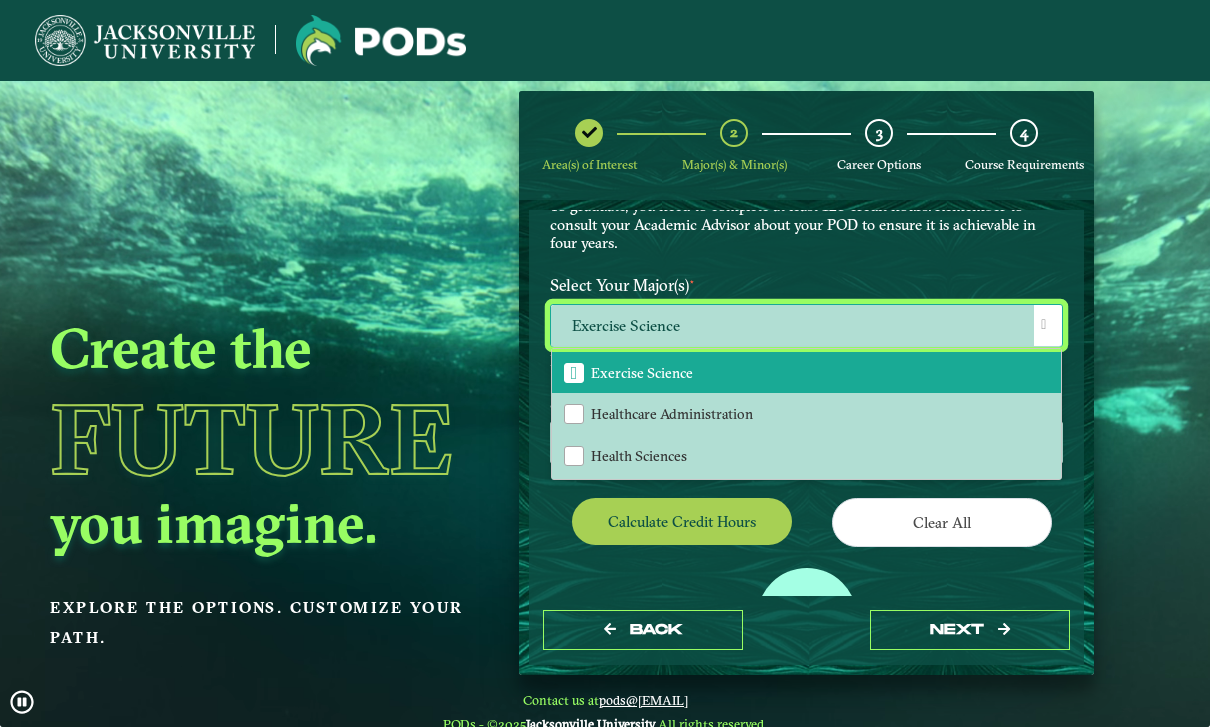 click on "Exercise Science" at bounding box center [806, 373] 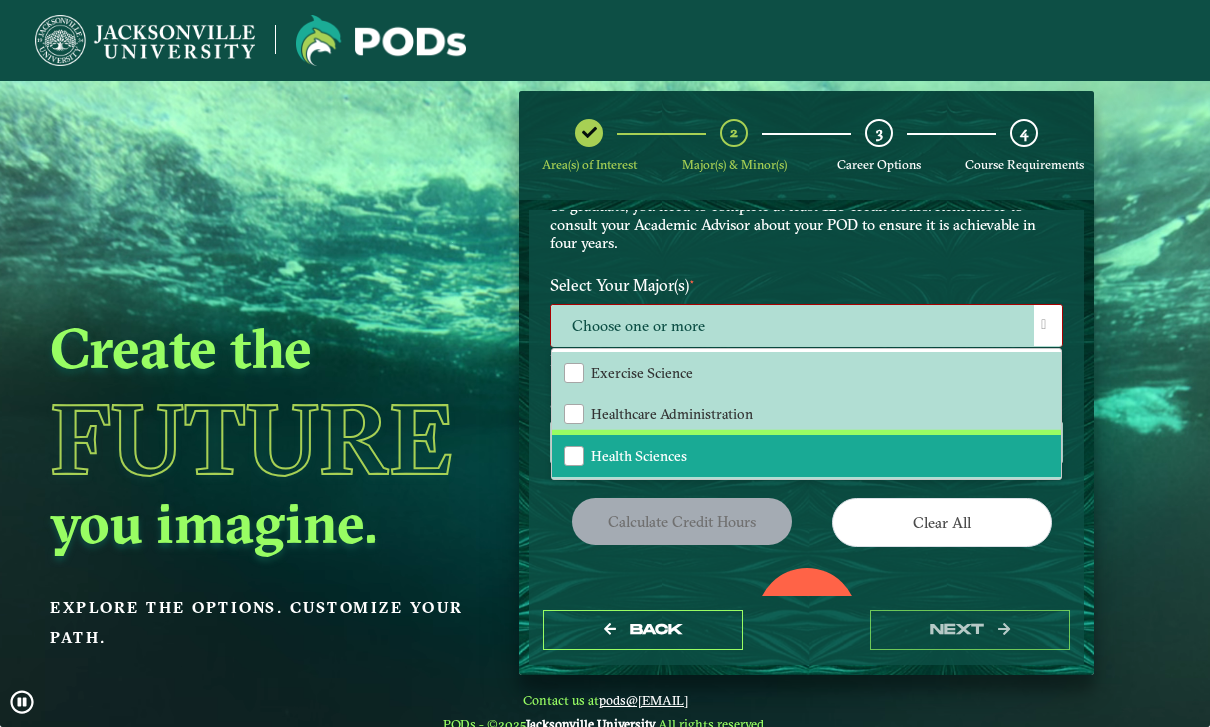 click on "Health Sciences" at bounding box center [806, 456] 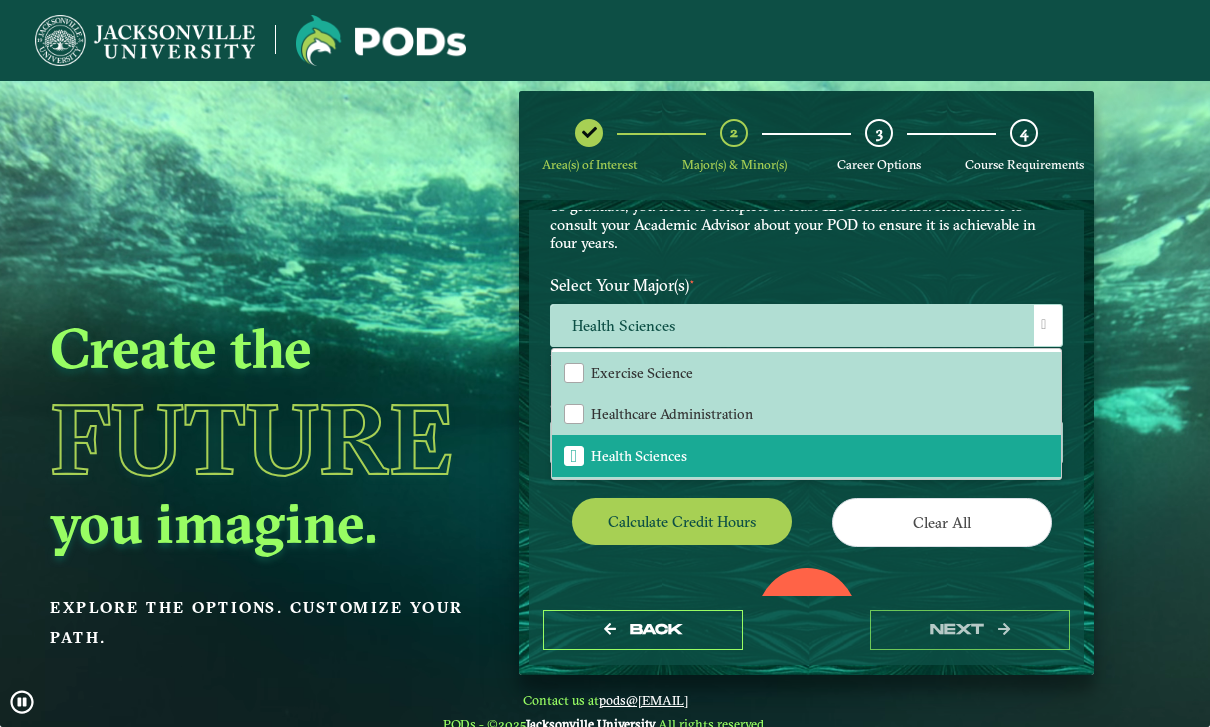 click on "Calculate credit hours" at bounding box center (682, 521) 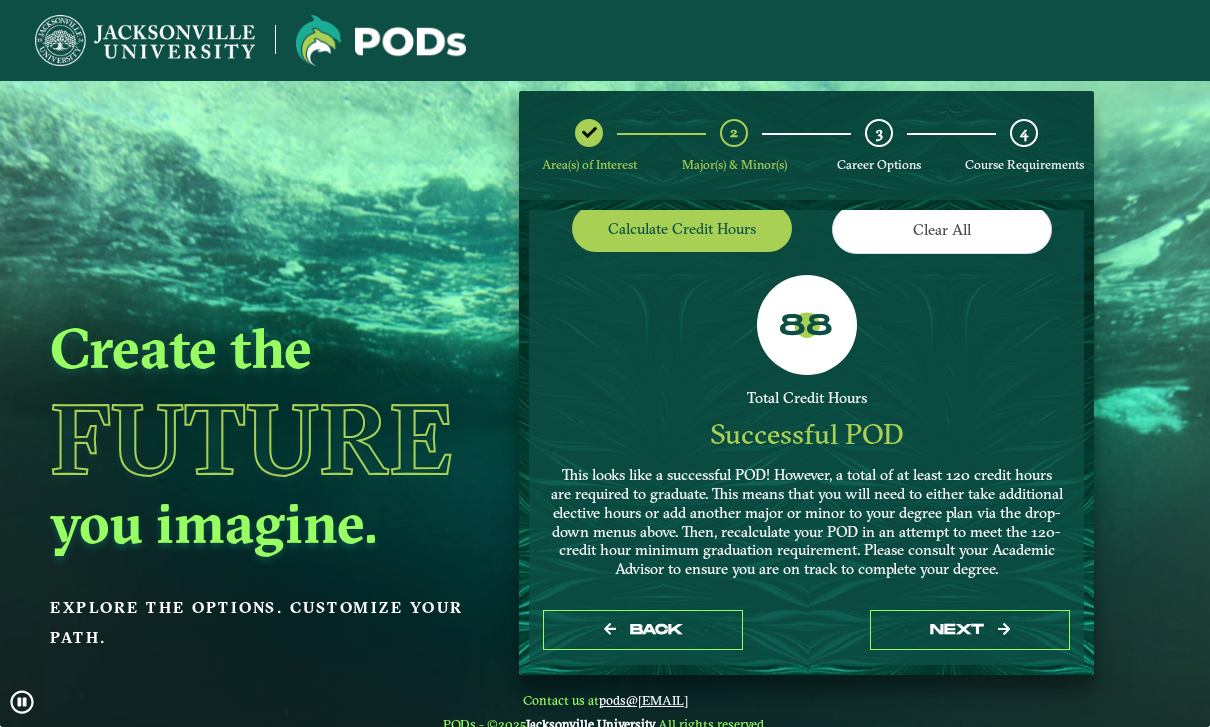 scroll, scrollTop: 474, scrollLeft: 0, axis: vertical 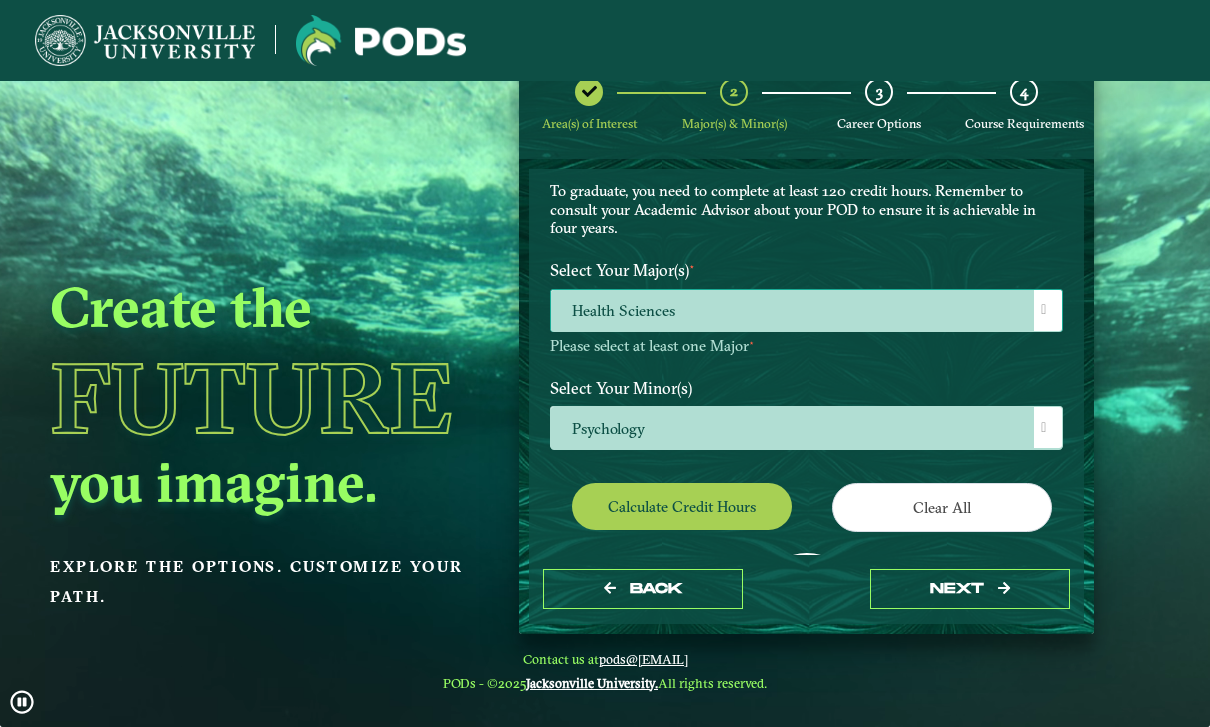 click on "Health Sciences" at bounding box center (806, 311) 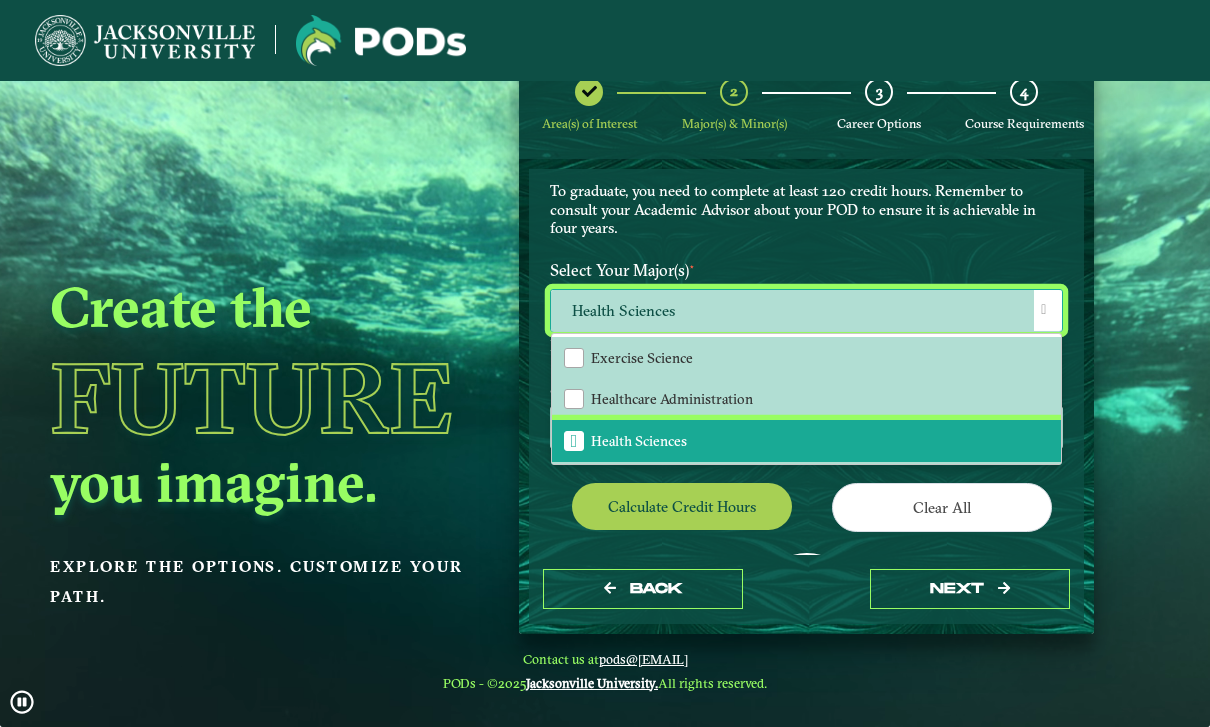 click on "Health Sciences" at bounding box center (806, 441) 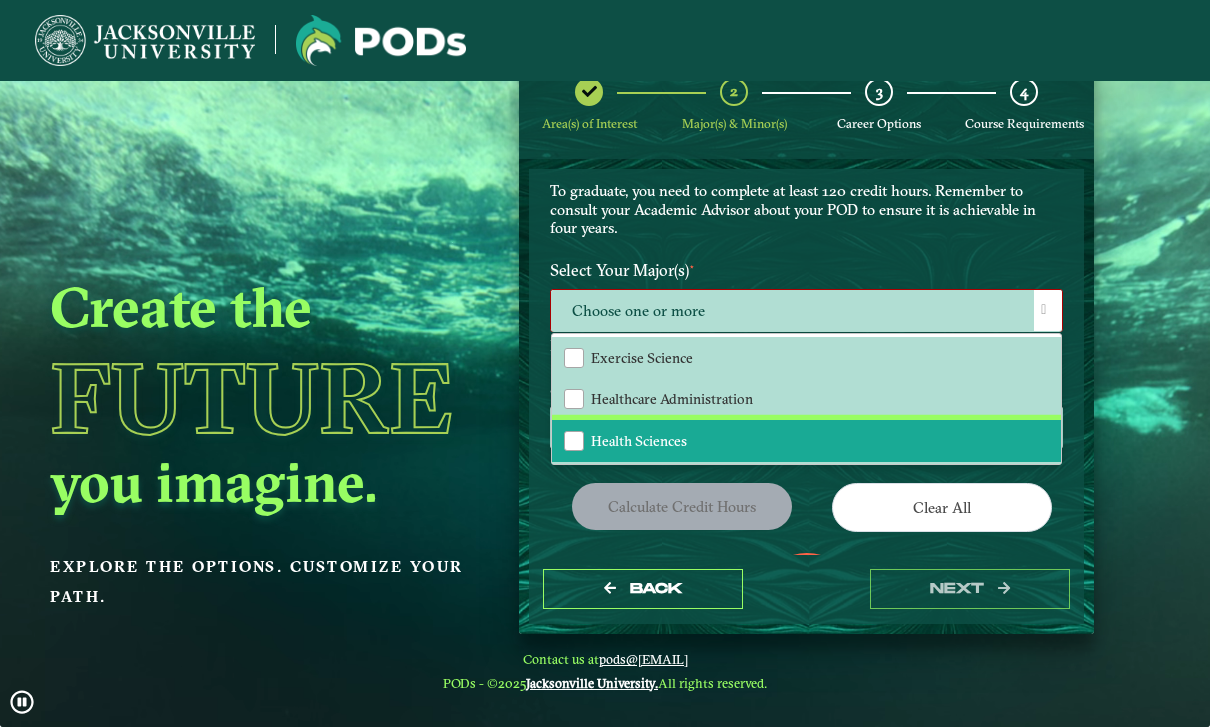 click on "Health Sciences" at bounding box center [806, 441] 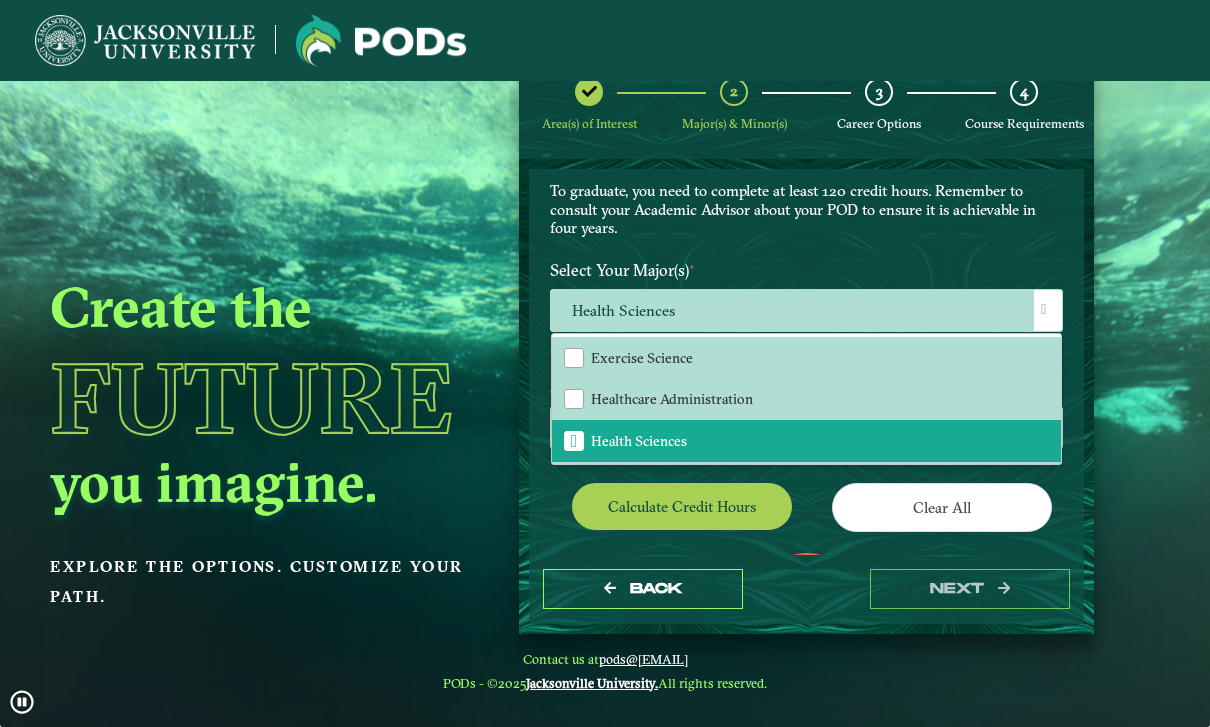 click on "Calculate credit hours" at bounding box center (682, 506) 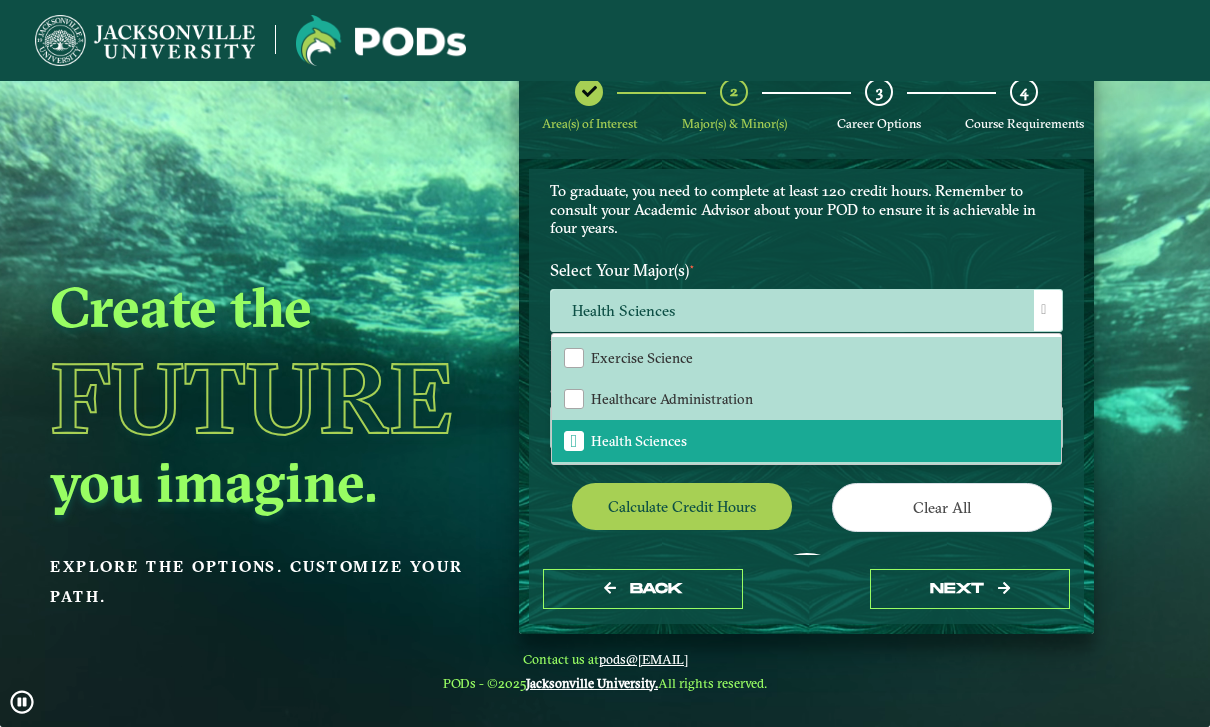 scroll, scrollTop: 233, scrollLeft: 0, axis: vertical 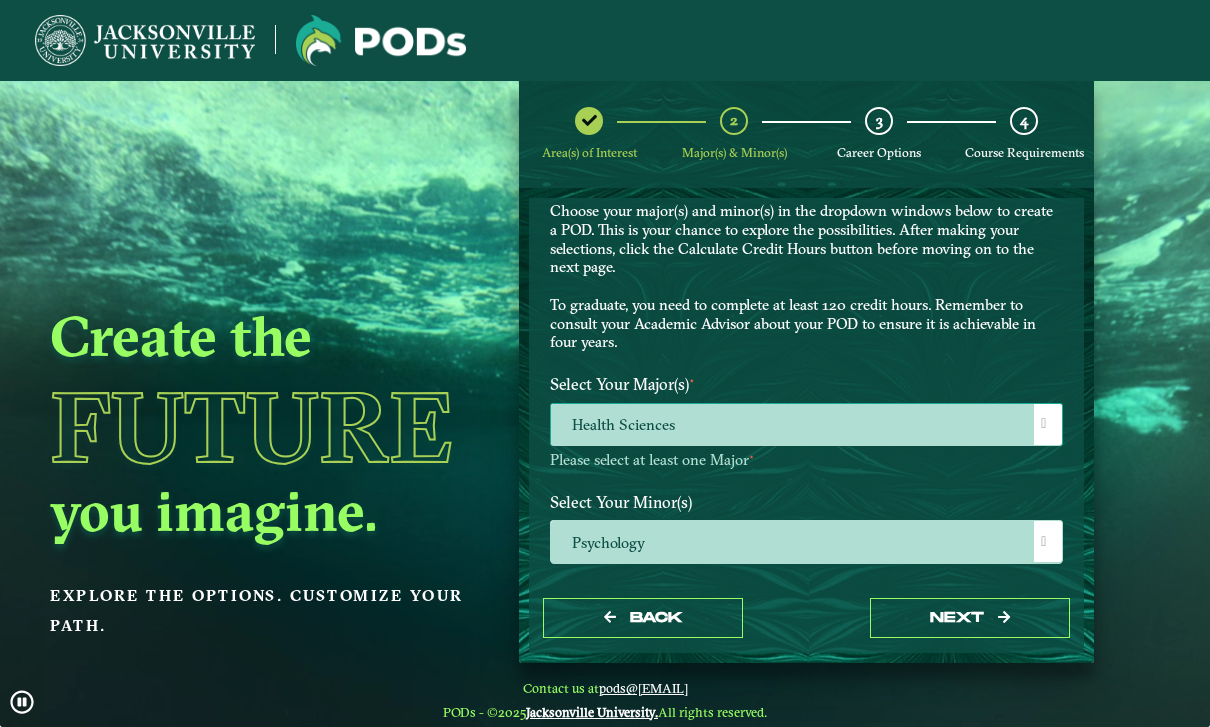 click on "Health Sciences" at bounding box center [806, 425] 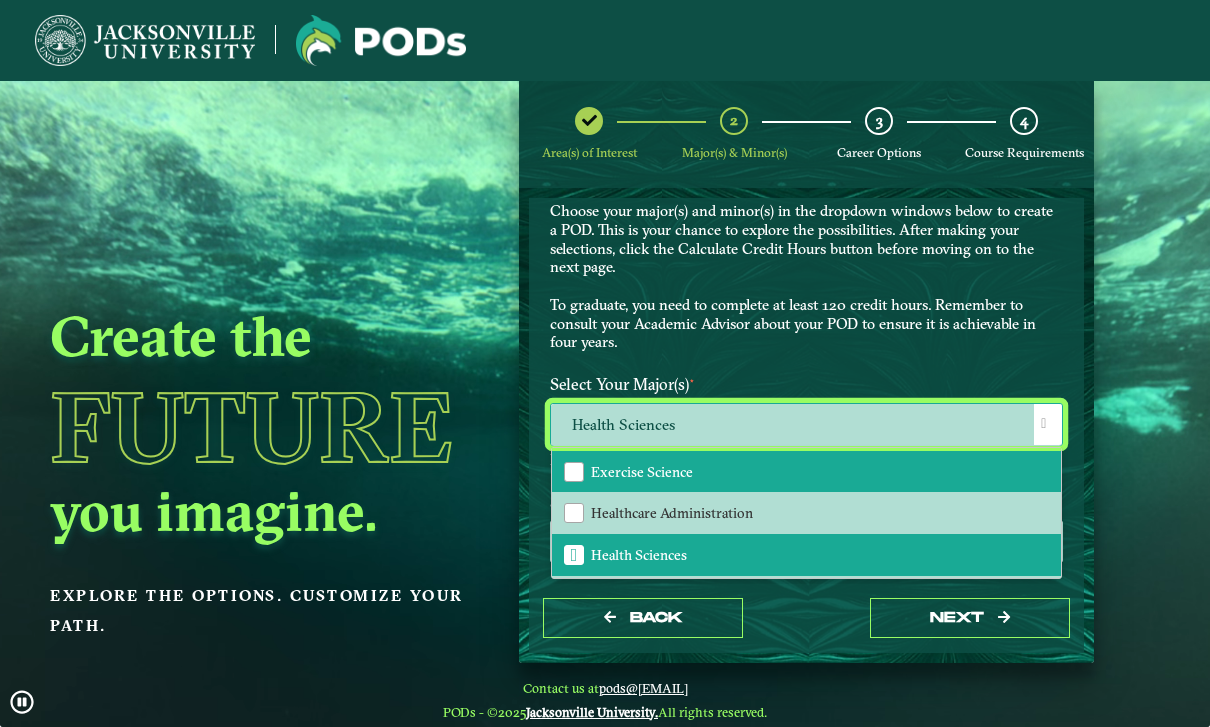 click on "Exercise Science" at bounding box center (806, 472) 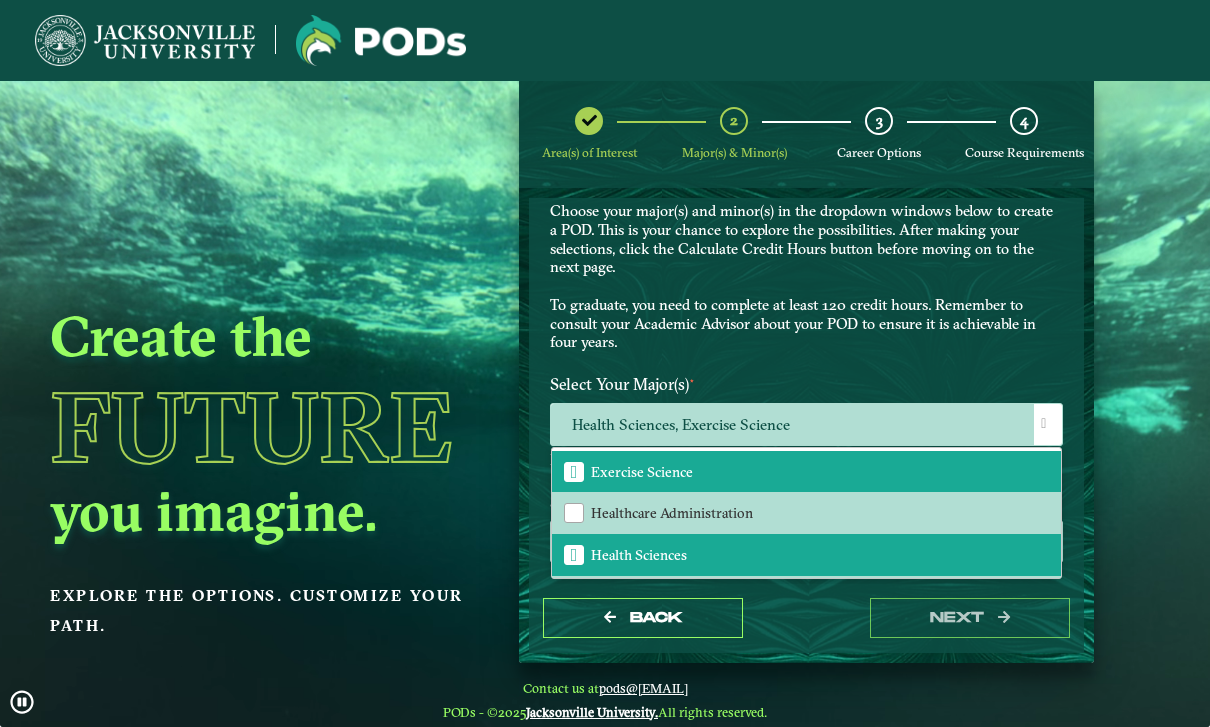 click on "Create the Future you imagine. Explore the options. Customize your path. Area(s) of Interest 2 Major(s) & Minor(s) 3 Career Options 4 Course Requirements EXPLORE OUR PROGRAMS Choose your major(s) and minor(s) in the dropdown windows below to create a POD. This is your chance to explore the possibilities. After making your selections, click the Calculate Credit Hours button before moving on to the next page. To graduate, you need to complete at least 120 credit hours. Remember to consult your Academic Advisor about your POD to ensure it is achievable in four years. Select Your Major(s) ⋆ Health Sciences, Exercise Science Exercise Science Healthcare Administration Health Sciences Music BM Music Therapy Nursing Accounting Animation BFA Animation BS Art BA Art BFA Aviation Management Aviation Management and Flight Operations Biochemistry Biodiversity Biology Business Administration Business Analytics Cellular & Molecular Biology Chemistry Communication Computing Sciences Cybersecurity Dance BA English" at bounding box center (605, 371) 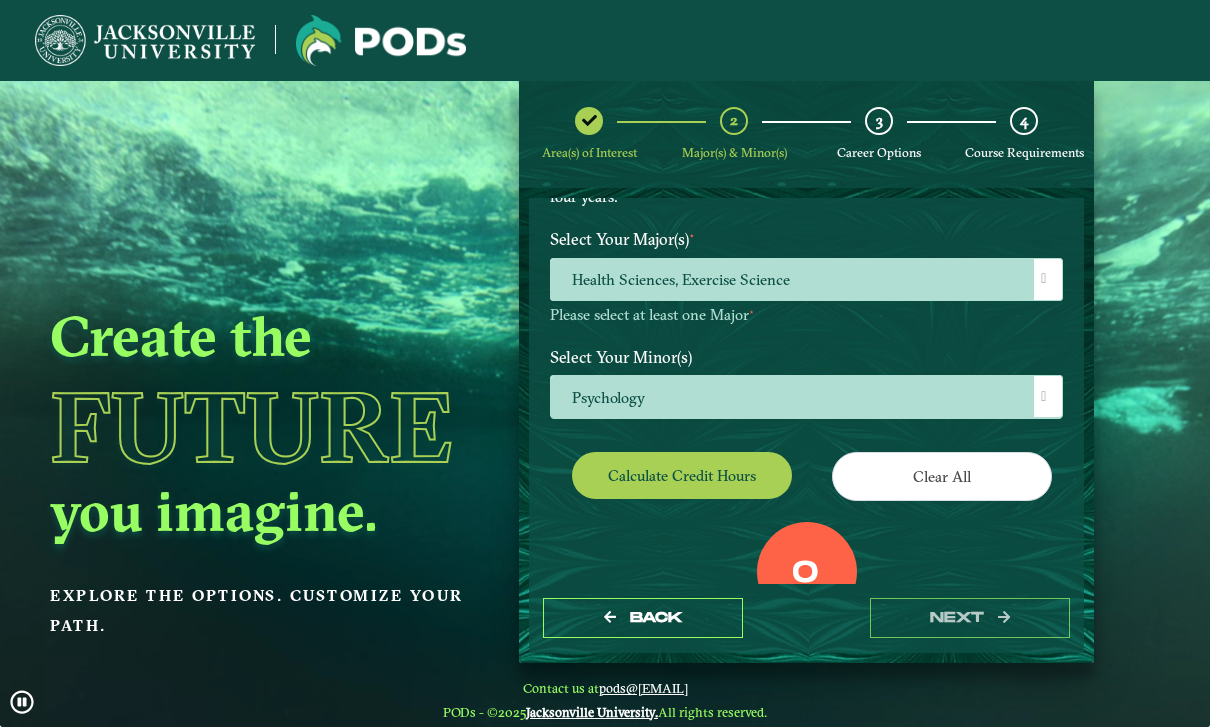click on "Calculate credit hours" at bounding box center (682, 475) 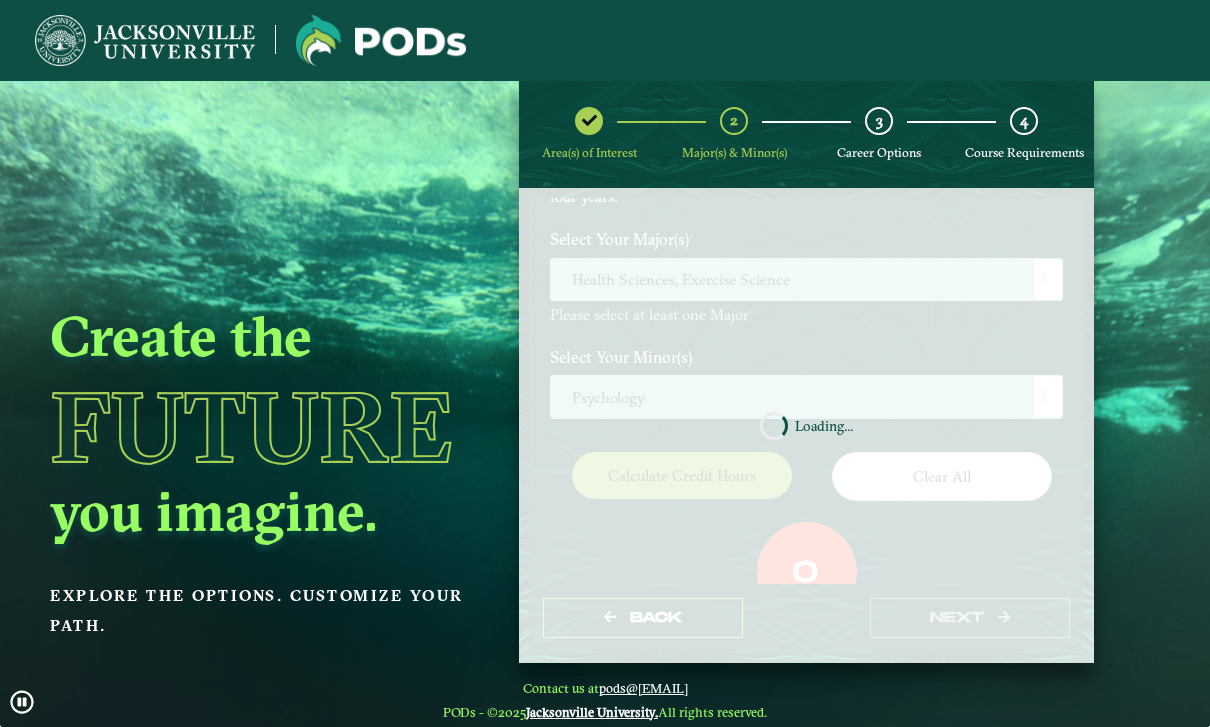 scroll, scrollTop: 225, scrollLeft: 0, axis: vertical 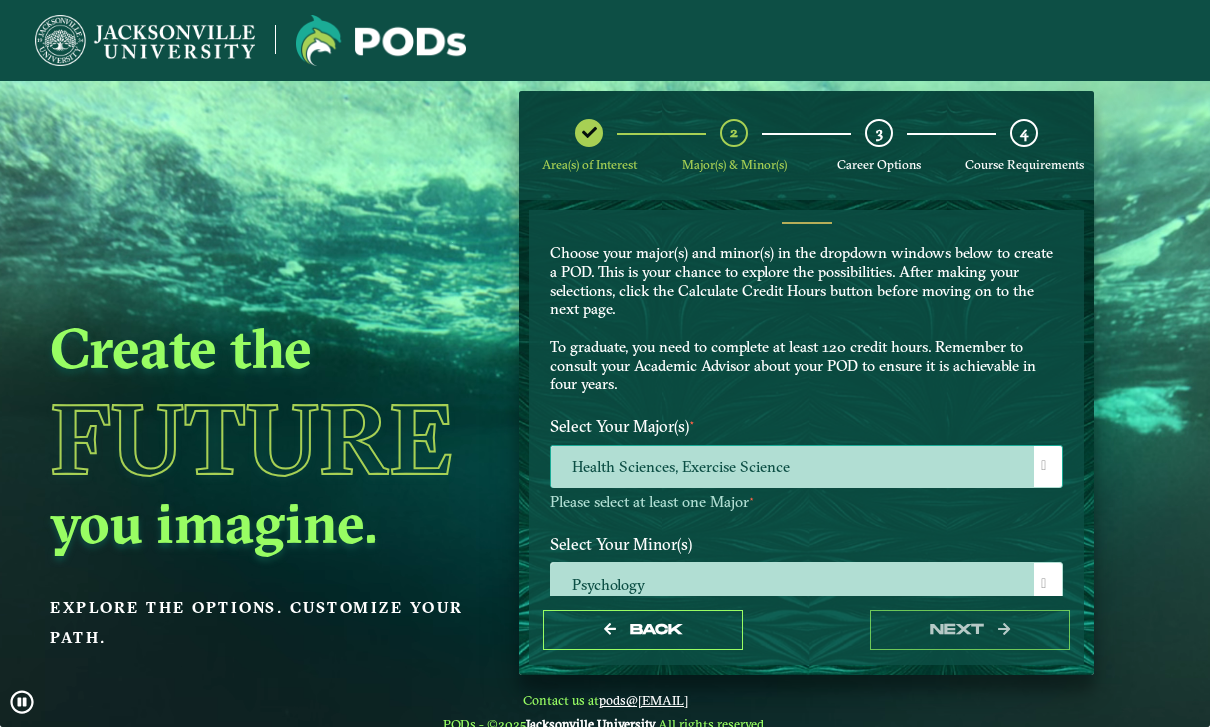click on "Health Sciences, Exercise Science" at bounding box center (806, 467) 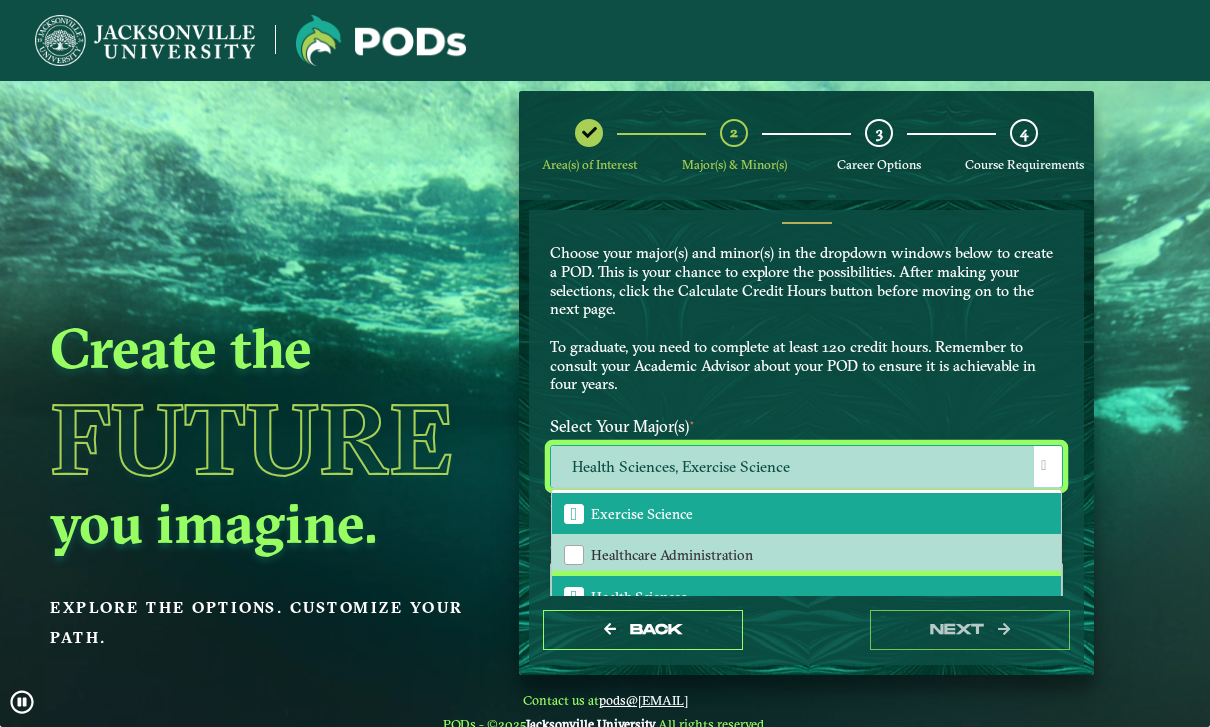 click on "Health Sciences" at bounding box center (806, 597) 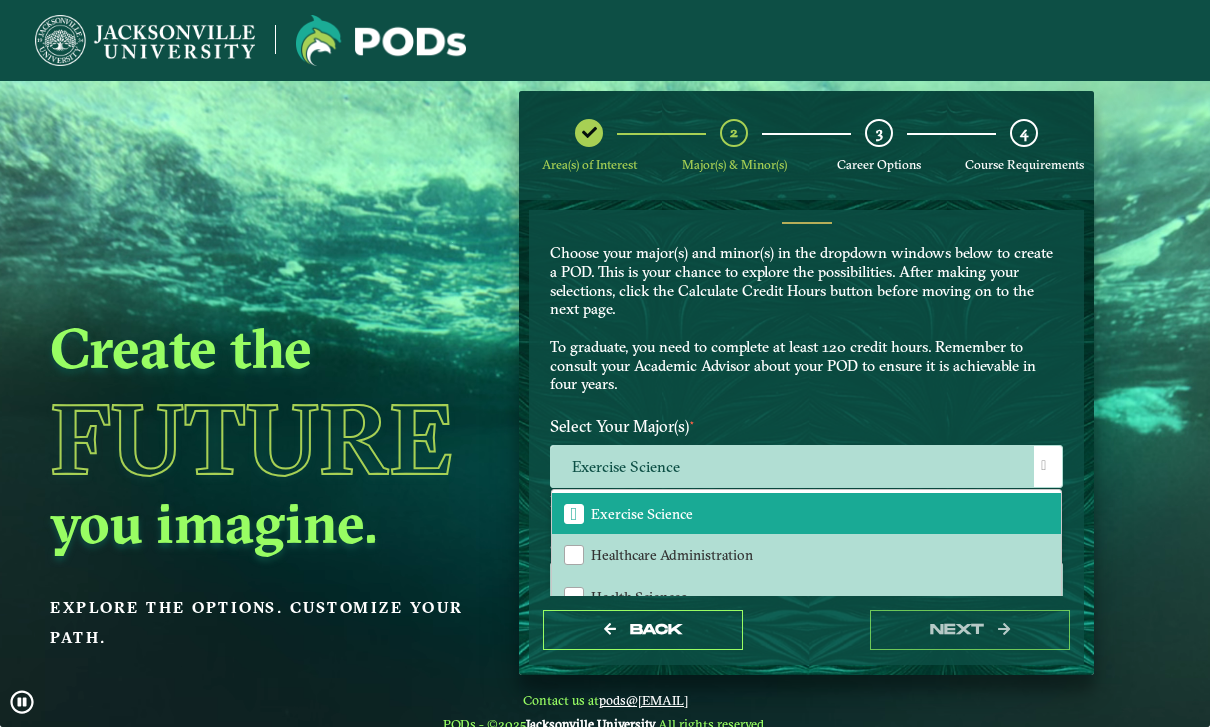 click on "Choose your major(s) and minor(s) in the dropdown windows below to create a POD. This is your chance to explore the possibilities. After making your selections, click the Calculate Credit Hours button before moving on to the next page.  To graduate, you need to complete at least 120 credit hours. Remember to consult your Academic Advisor about your POD to ensure it is achievable in four years." at bounding box center (806, 319) 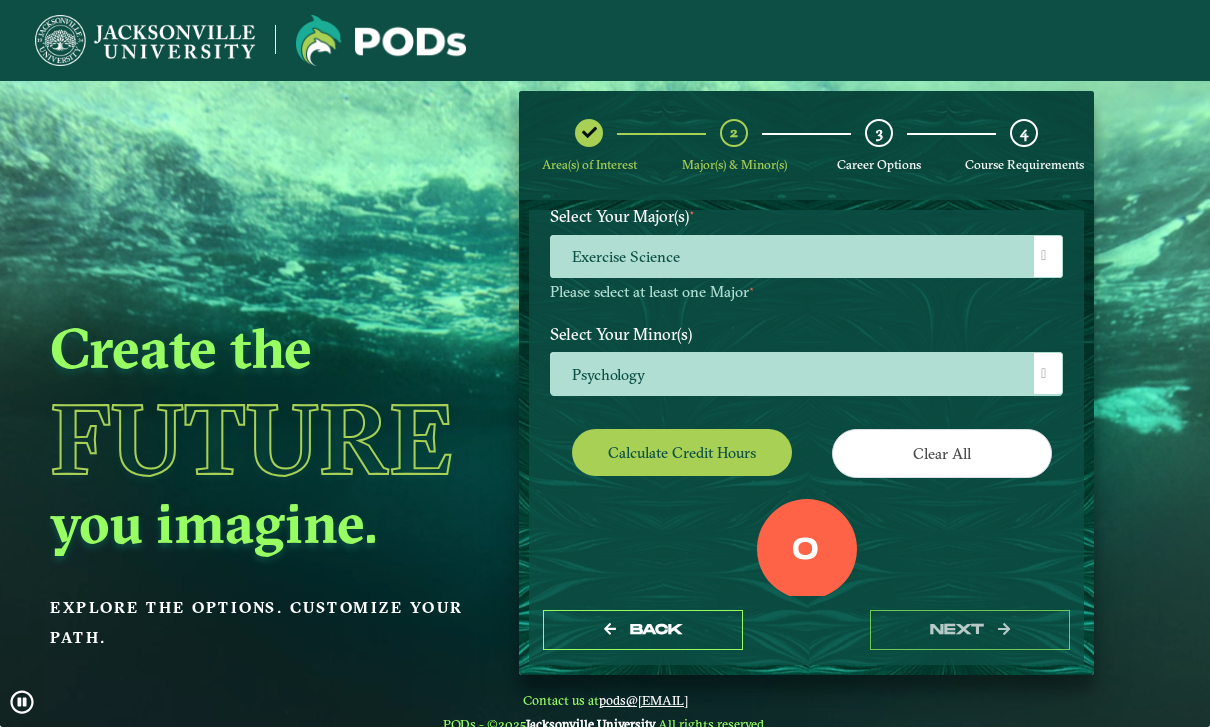 click on "Calculate credit hours" at bounding box center [682, 452] 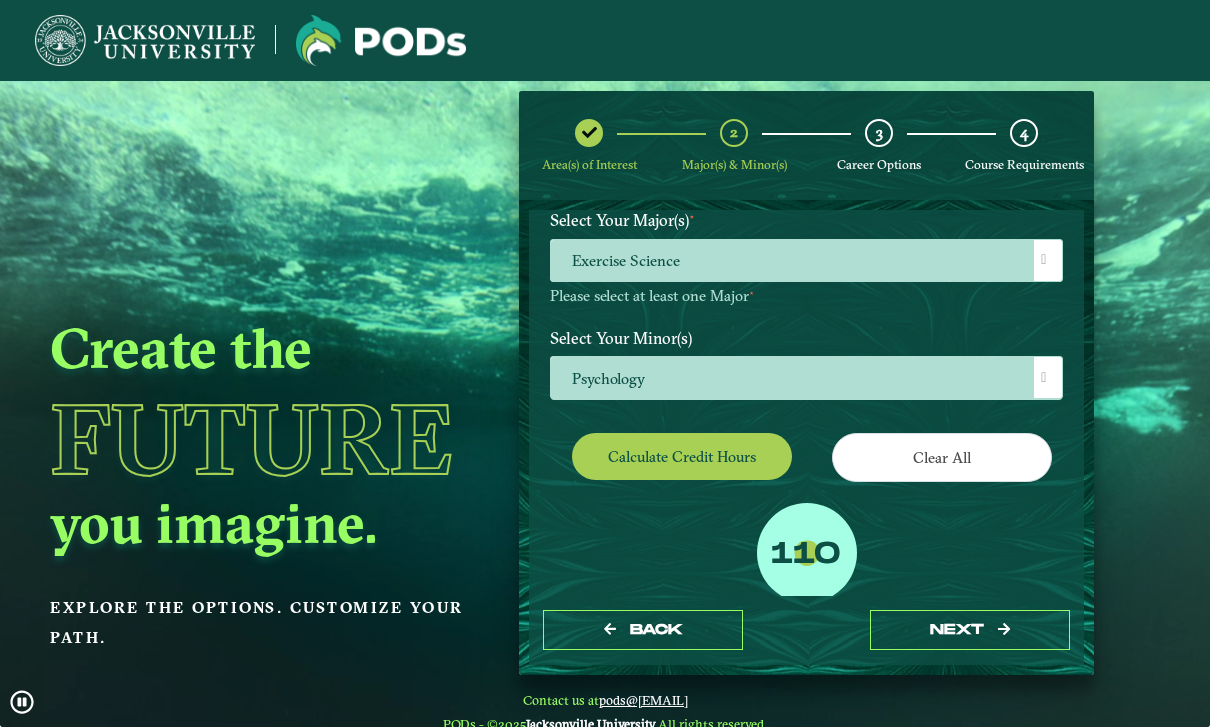 scroll, scrollTop: 242, scrollLeft: 0, axis: vertical 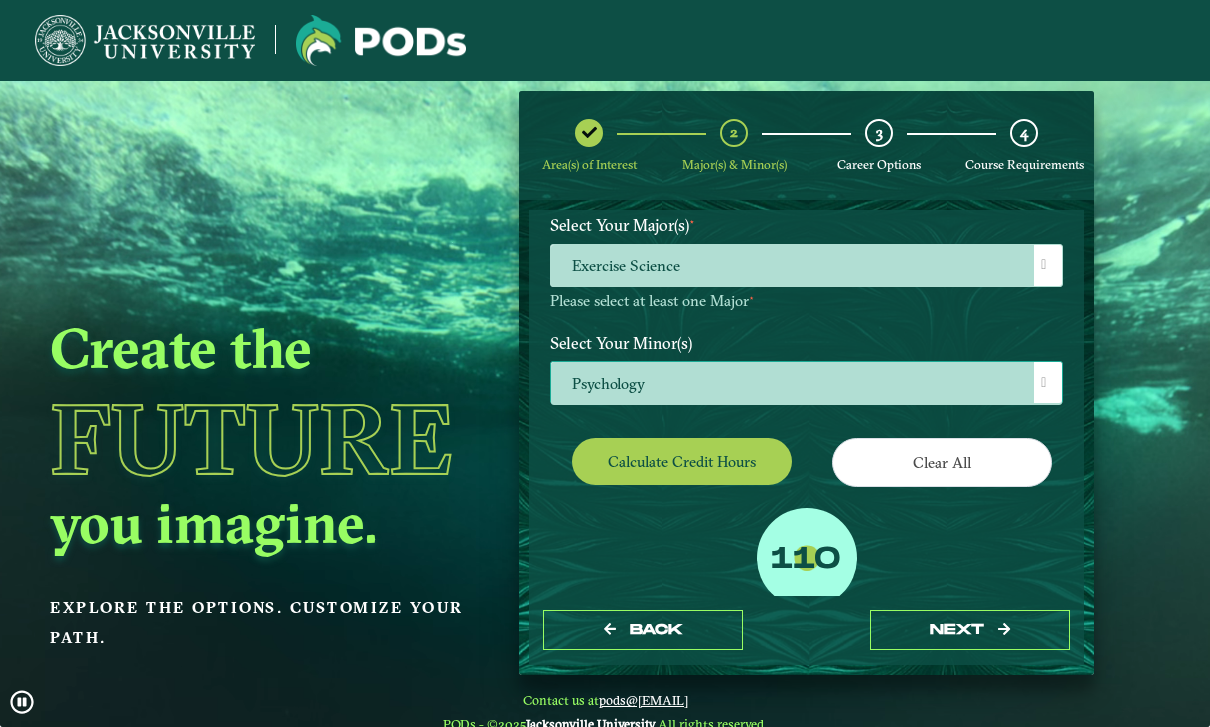 click on "Psychology" at bounding box center [806, 383] 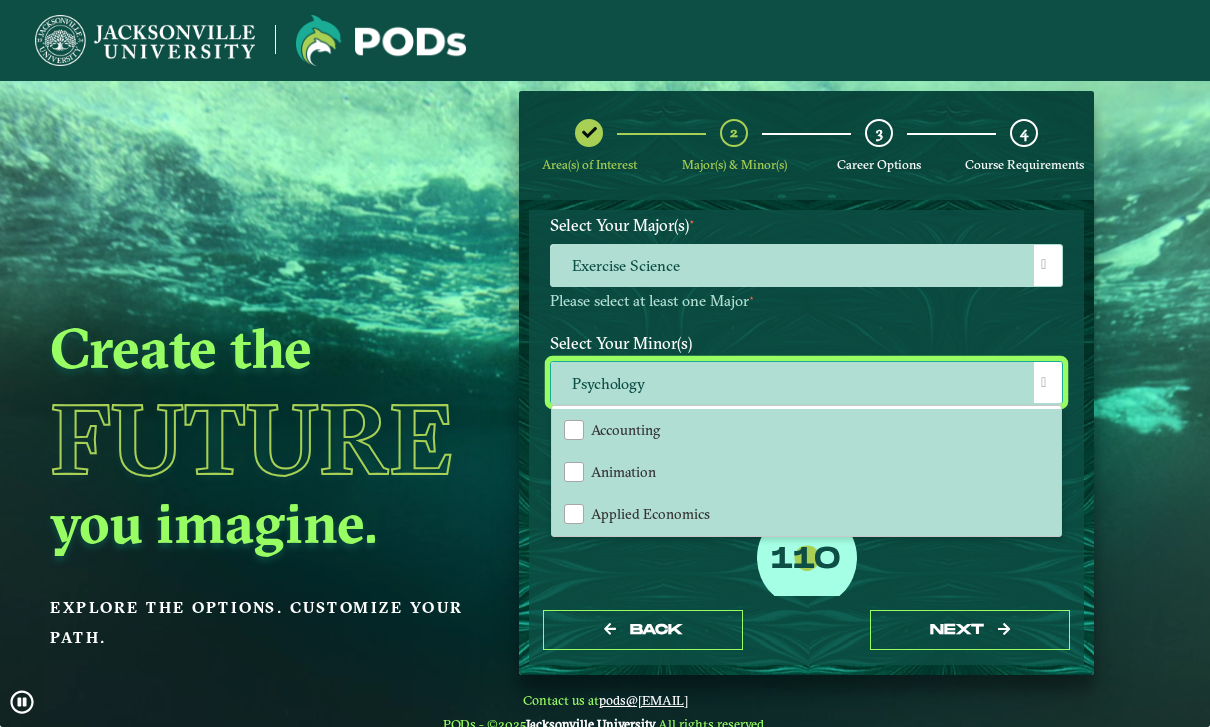 scroll, scrollTop: 13, scrollLeft: 88, axis: both 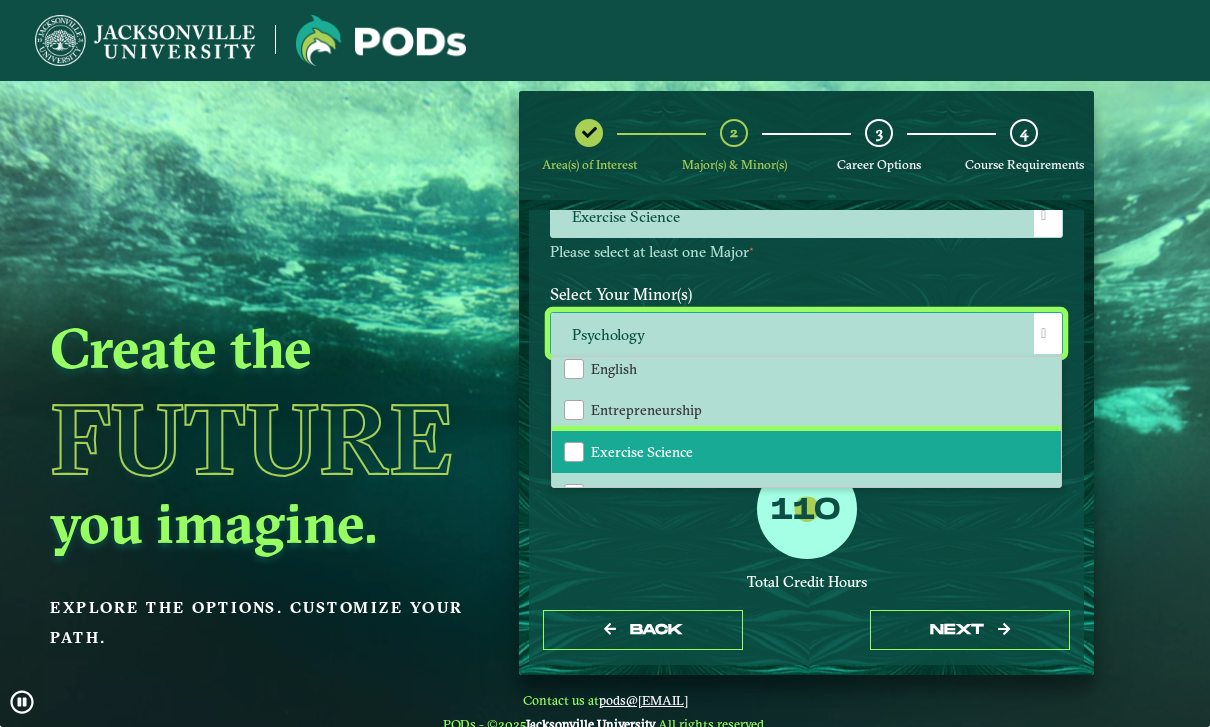 click on "Exercise Science" at bounding box center (806, 452) 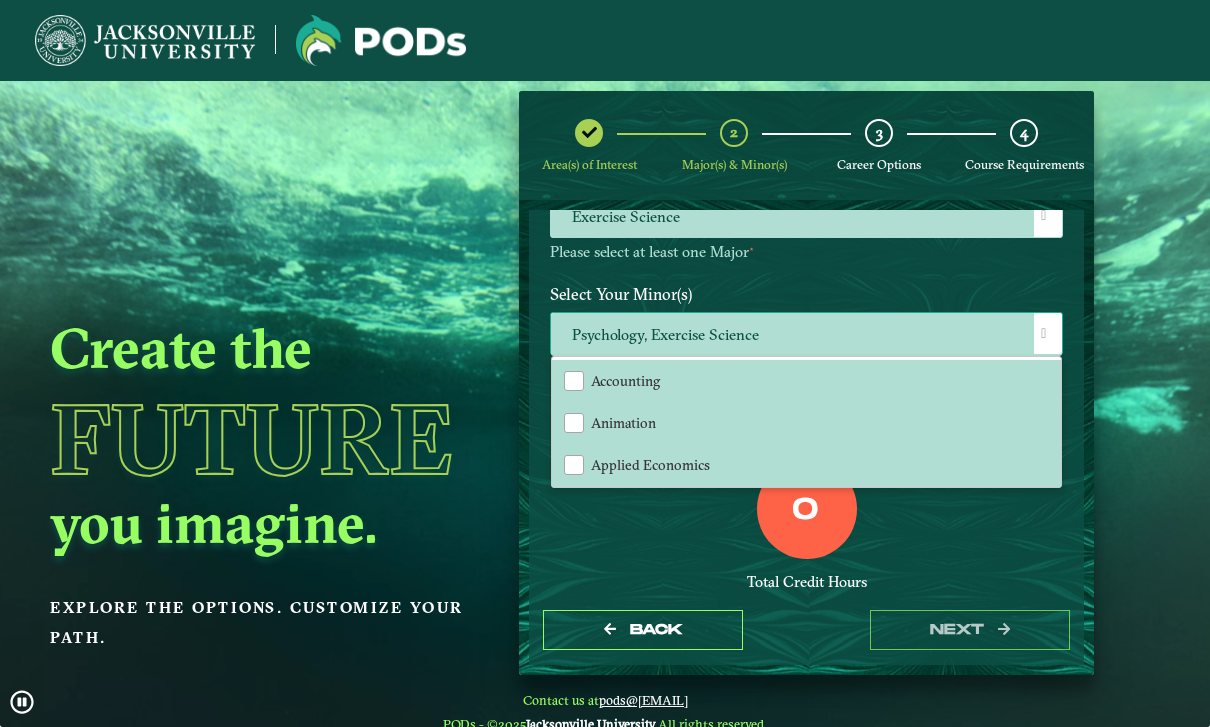 scroll, scrollTop: 0, scrollLeft: 0, axis: both 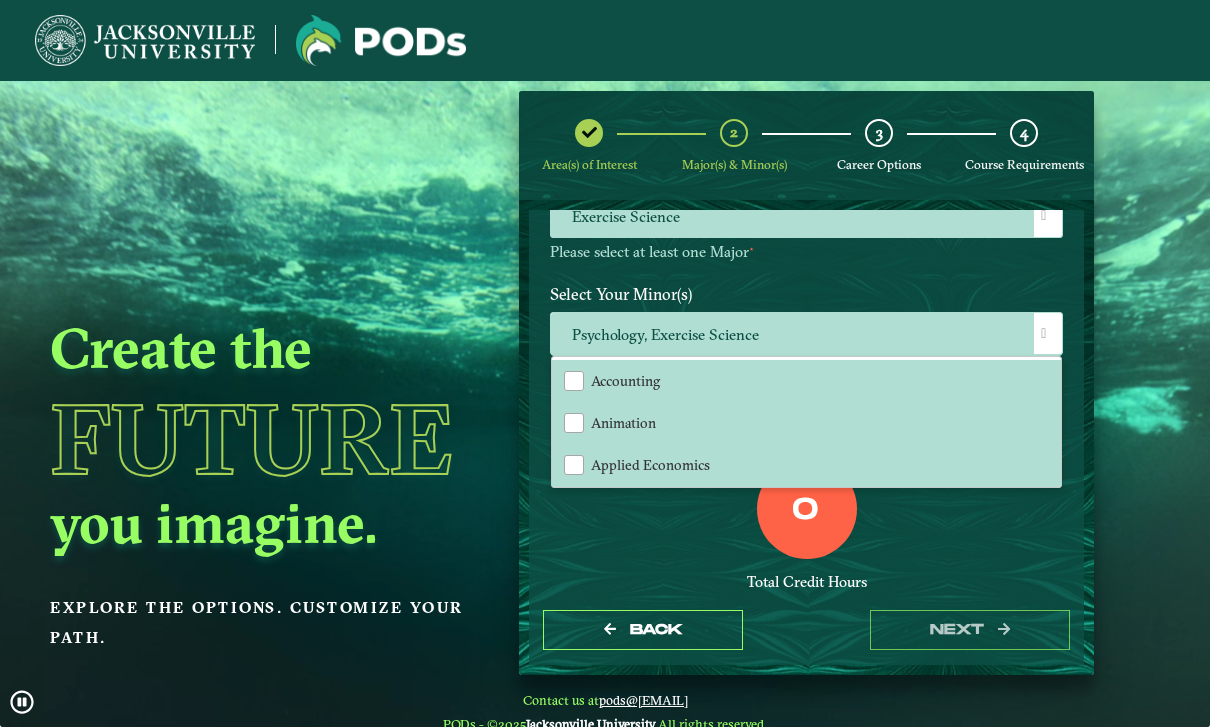 click on "0   Total Credit Hours" at bounding box center [806, 544] 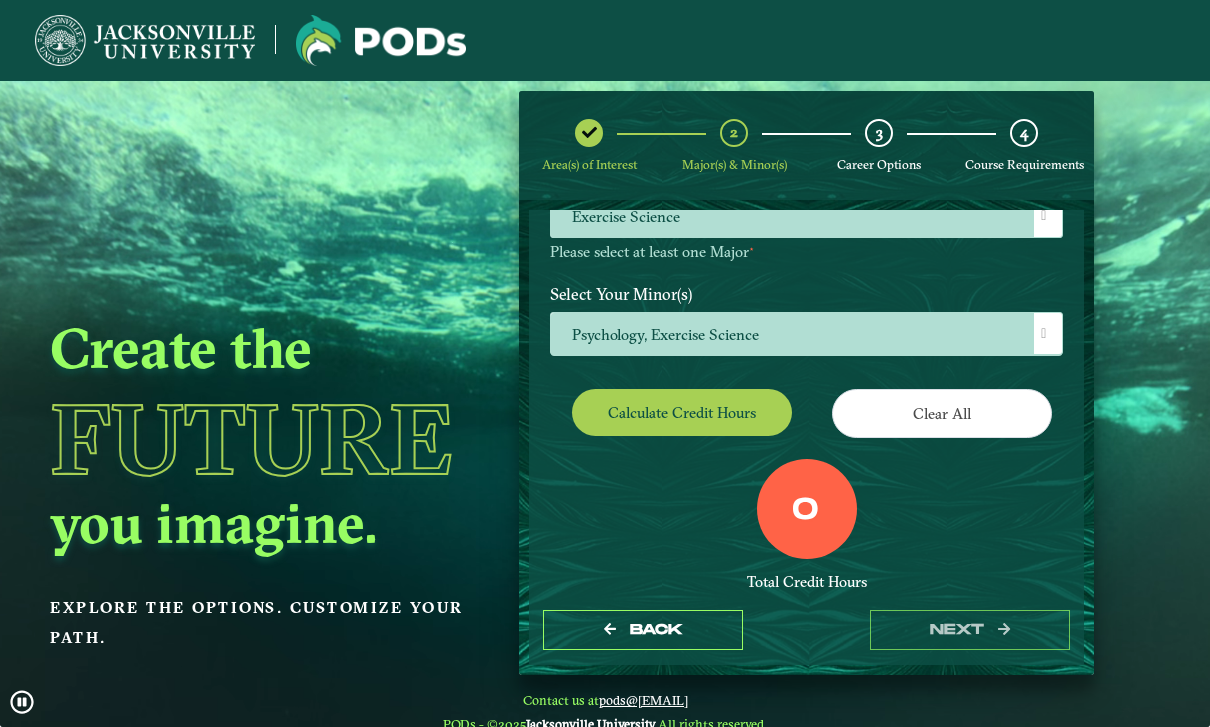 click on "Calculate credit hours" at bounding box center [682, 412] 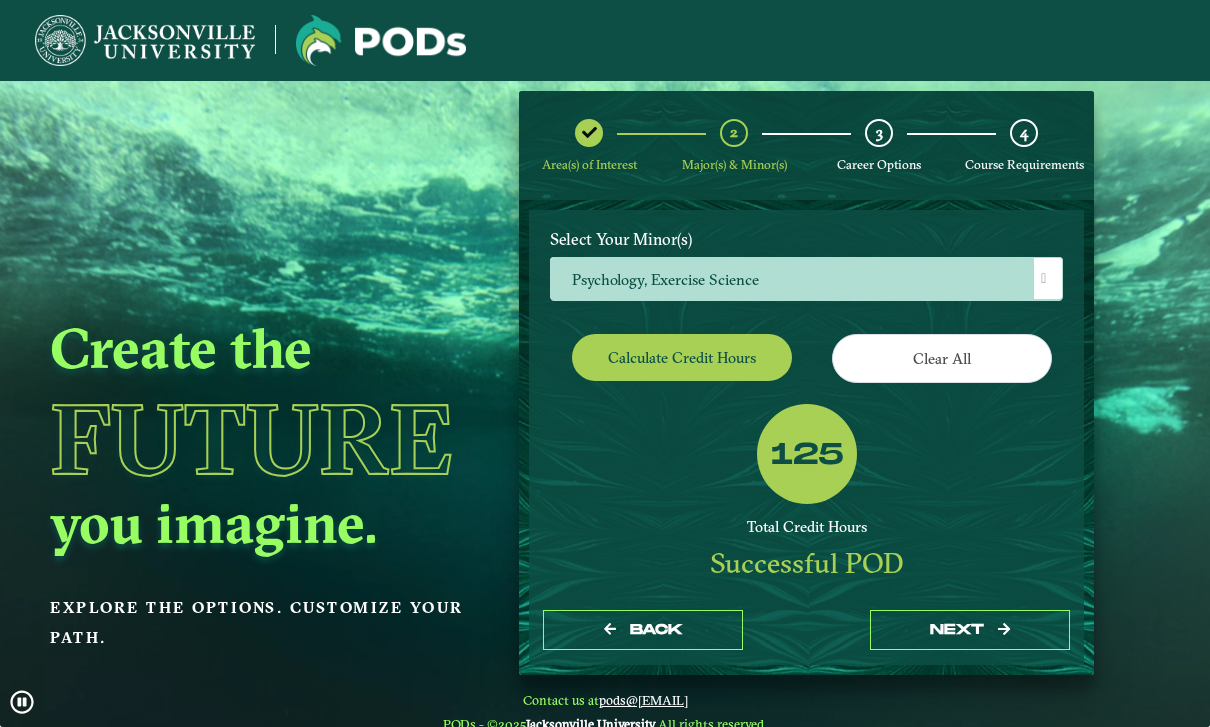 scroll, scrollTop: 337, scrollLeft: 0, axis: vertical 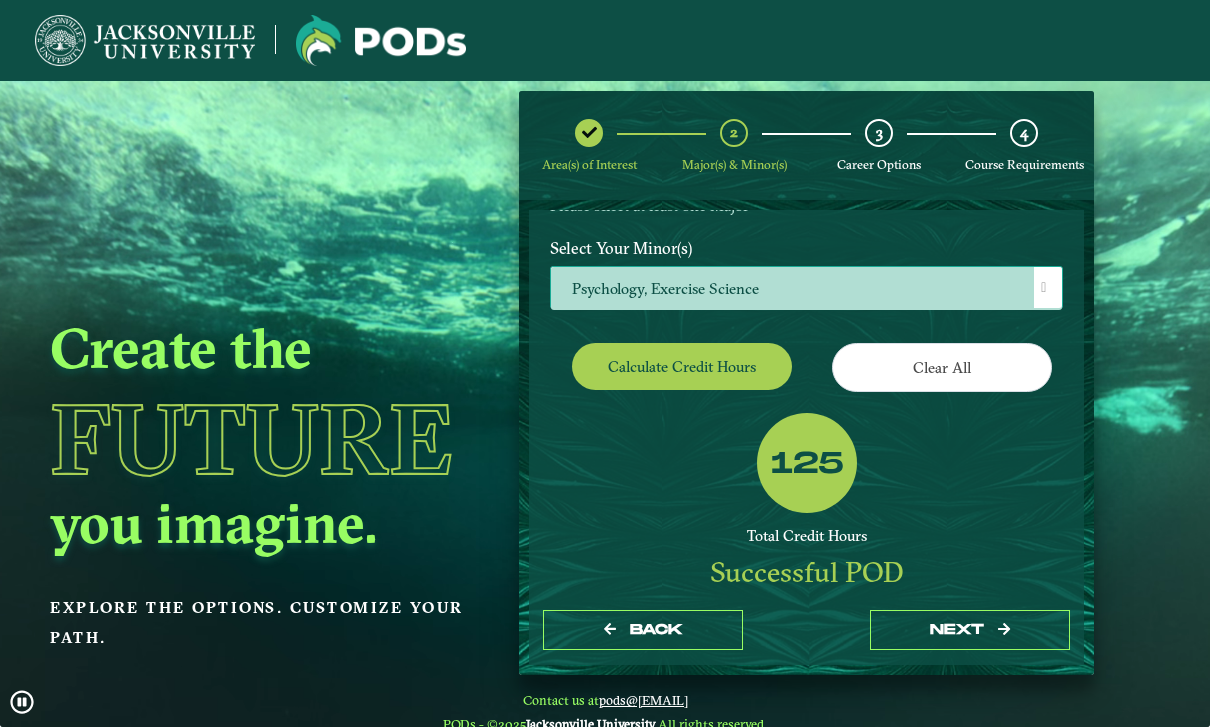 click on "Psychology, Exercise Science" at bounding box center (806, 288) 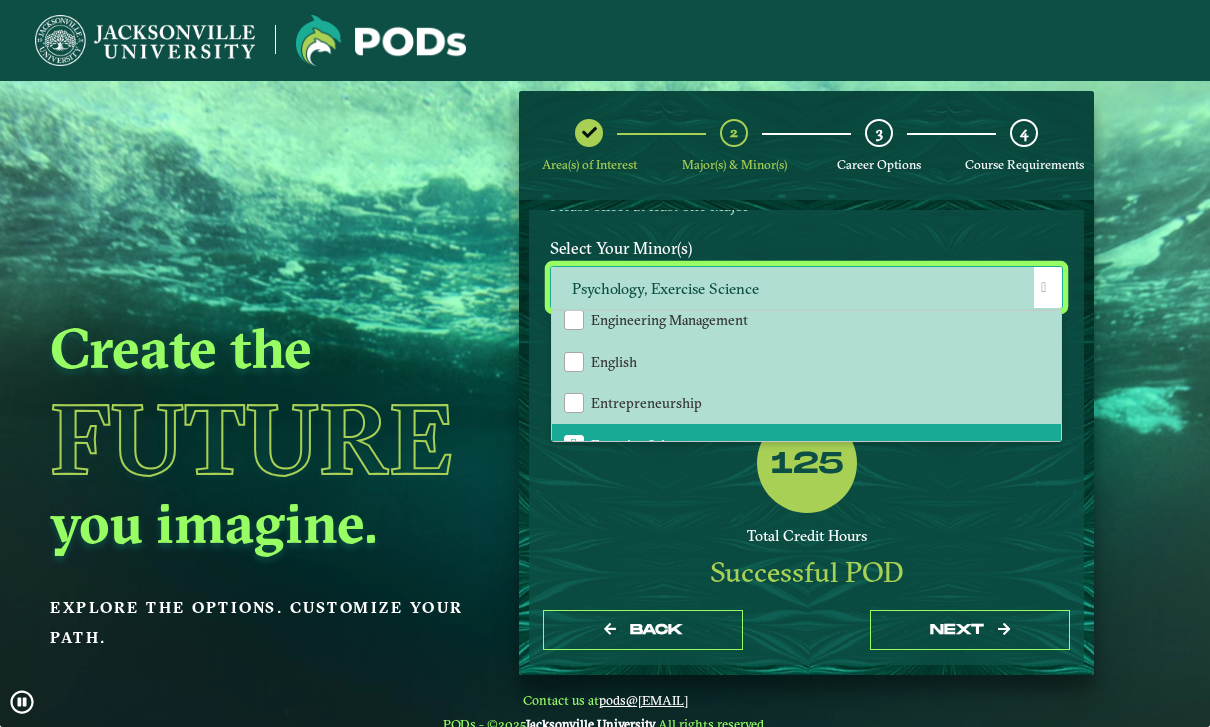 scroll, scrollTop: 968, scrollLeft: 0, axis: vertical 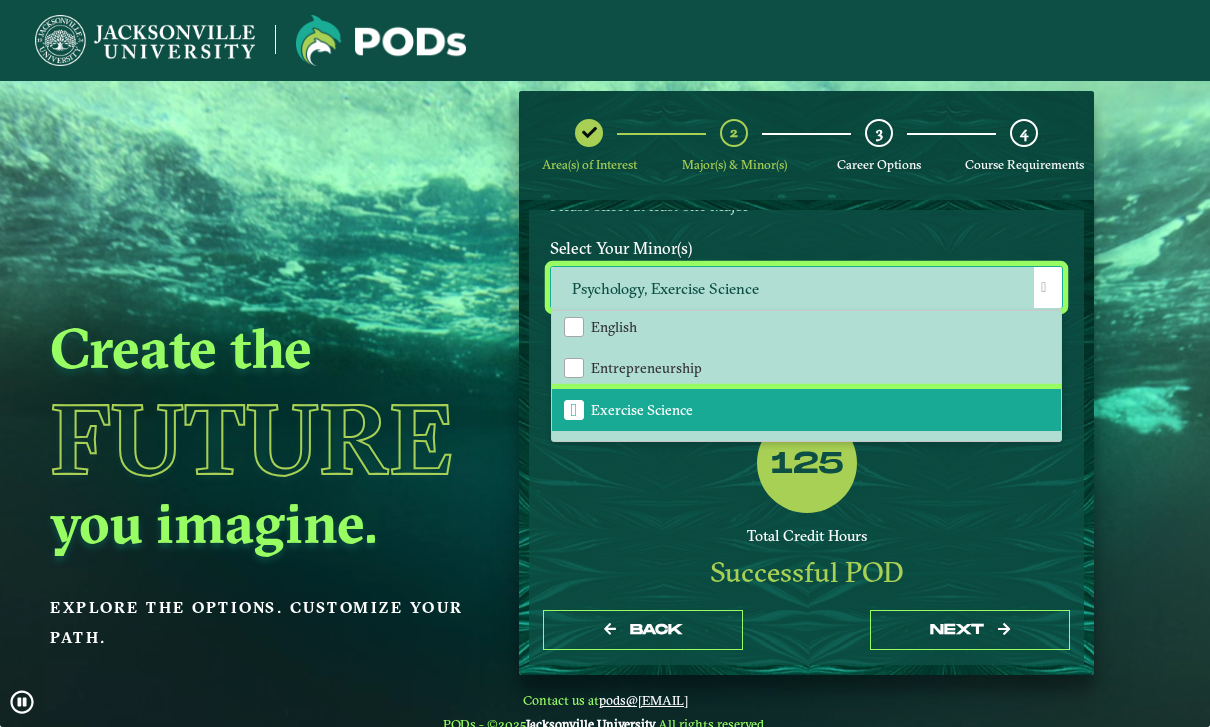 click on "Exercise Science" at bounding box center [806, 410] 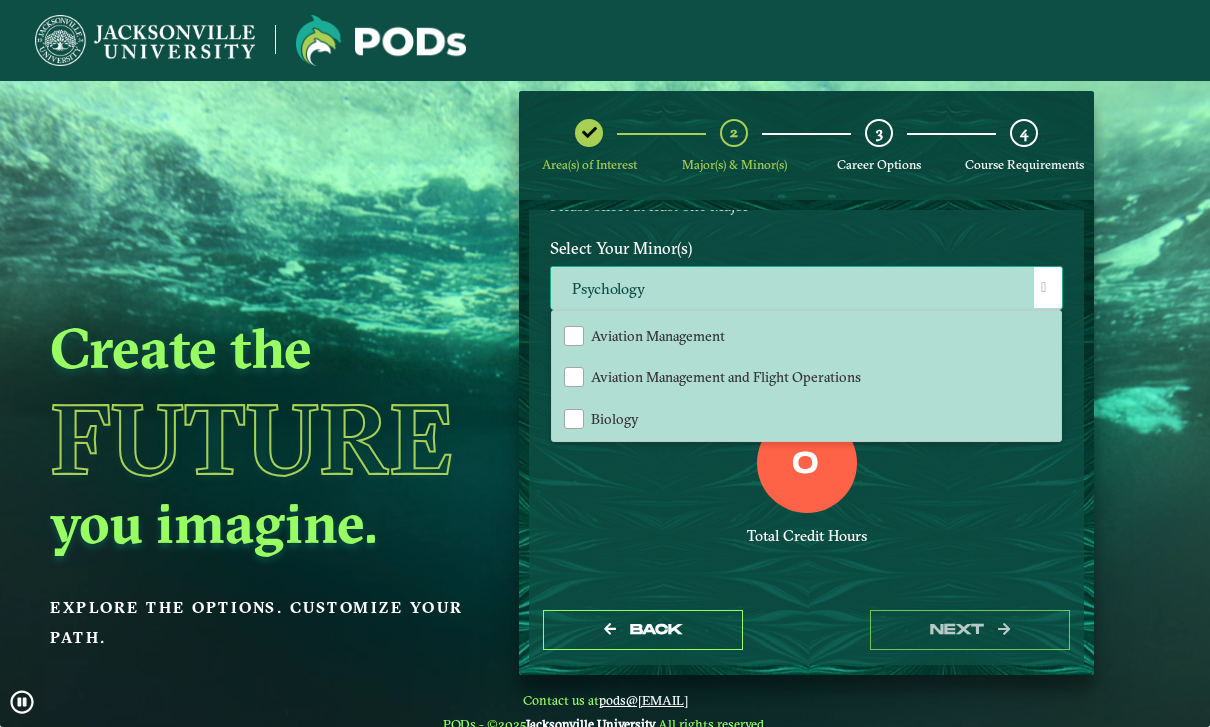 scroll, scrollTop: 243, scrollLeft: 0, axis: vertical 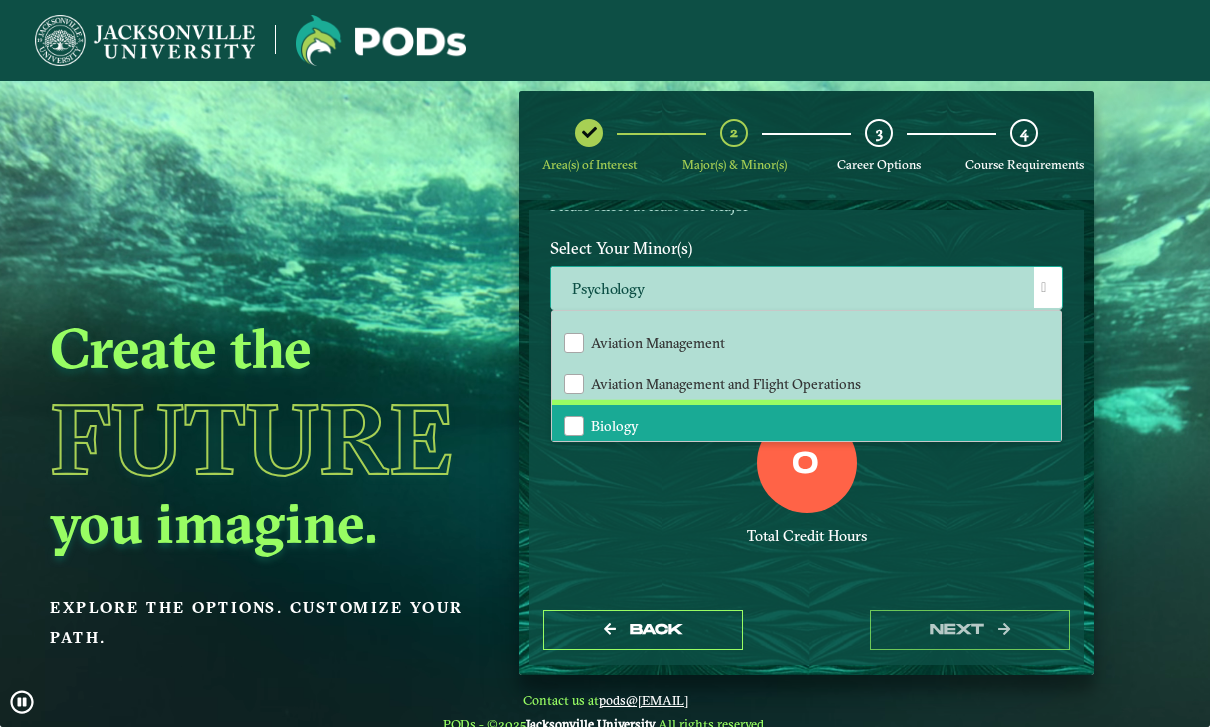 click on "Biology" at bounding box center (806, 426) 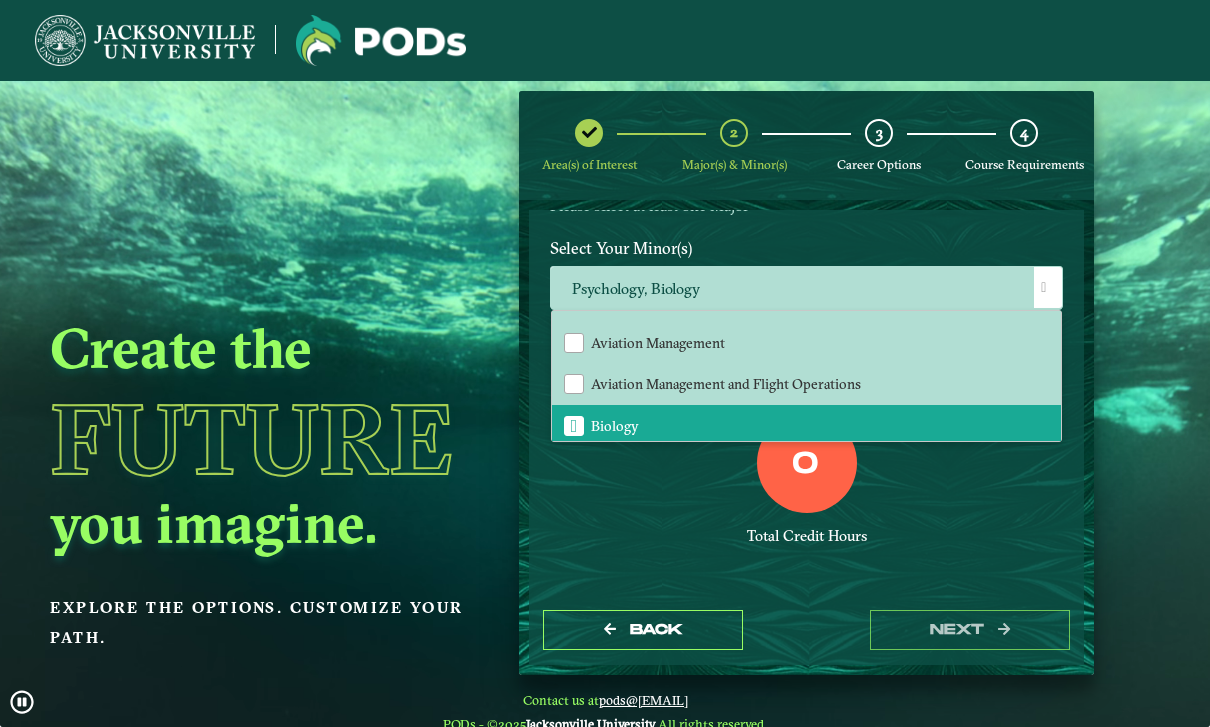 click on "0   Total Credit Hours" at bounding box center [806, 498] 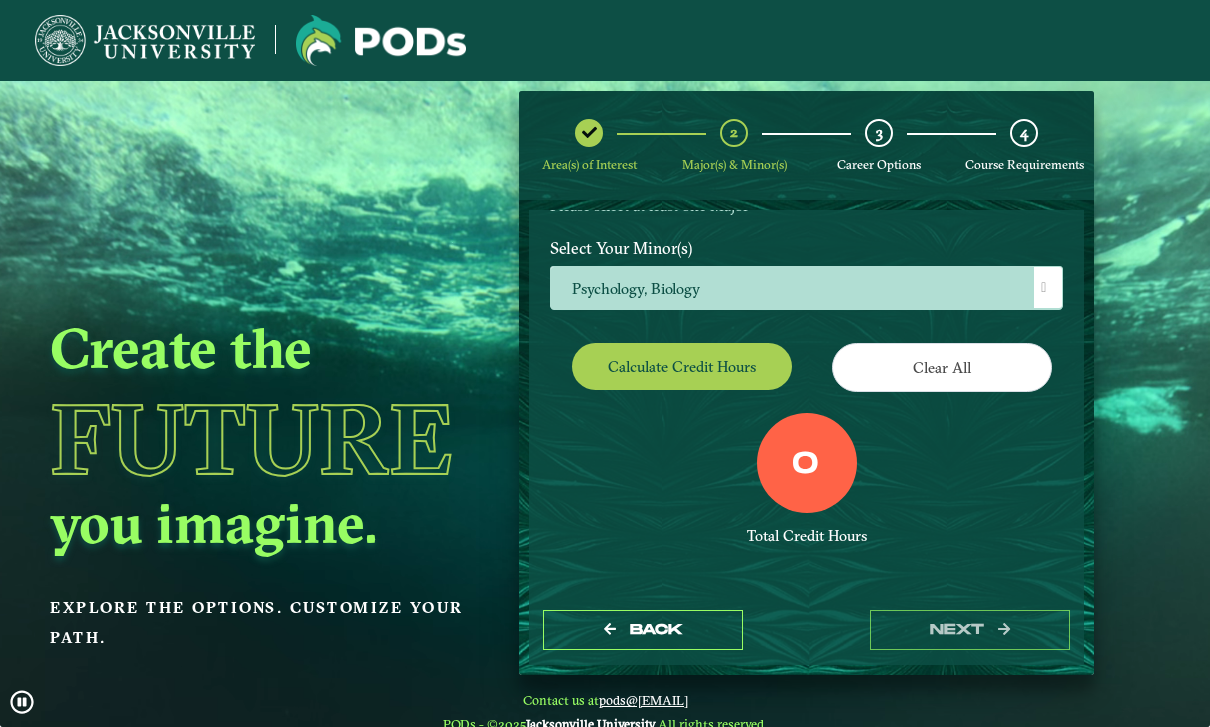 click on "Calculate credit hours" at bounding box center [682, 366] 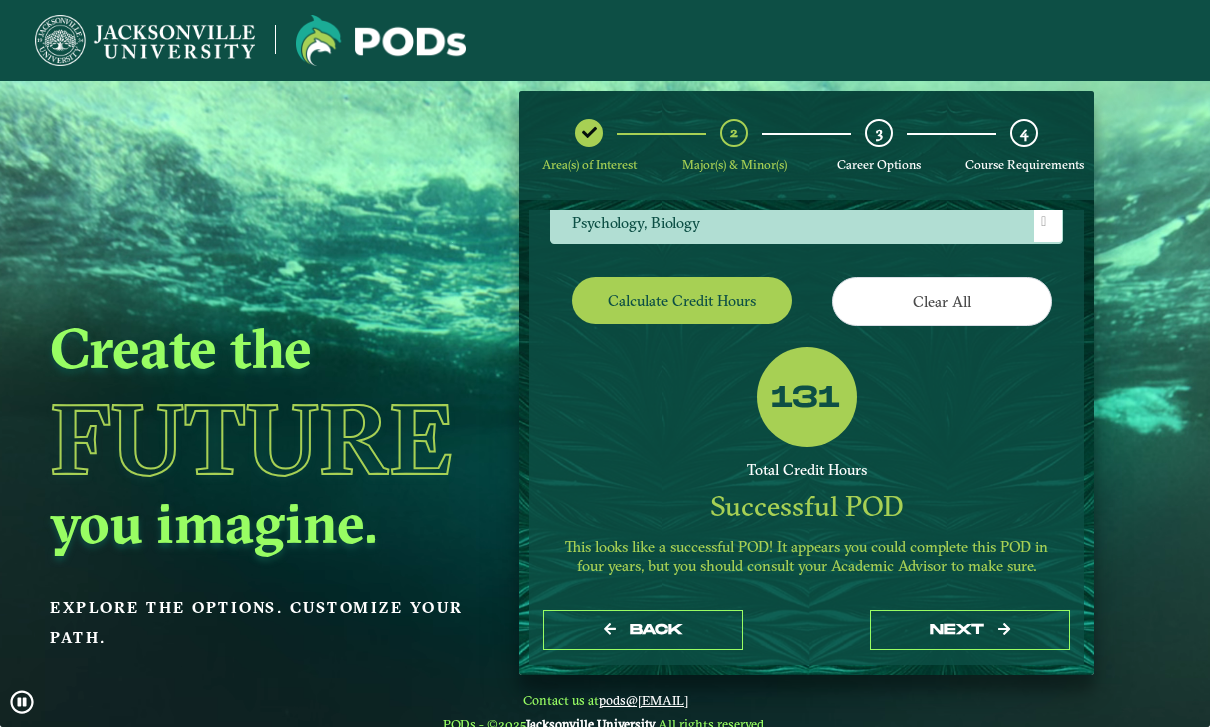 scroll, scrollTop: 402, scrollLeft: 0, axis: vertical 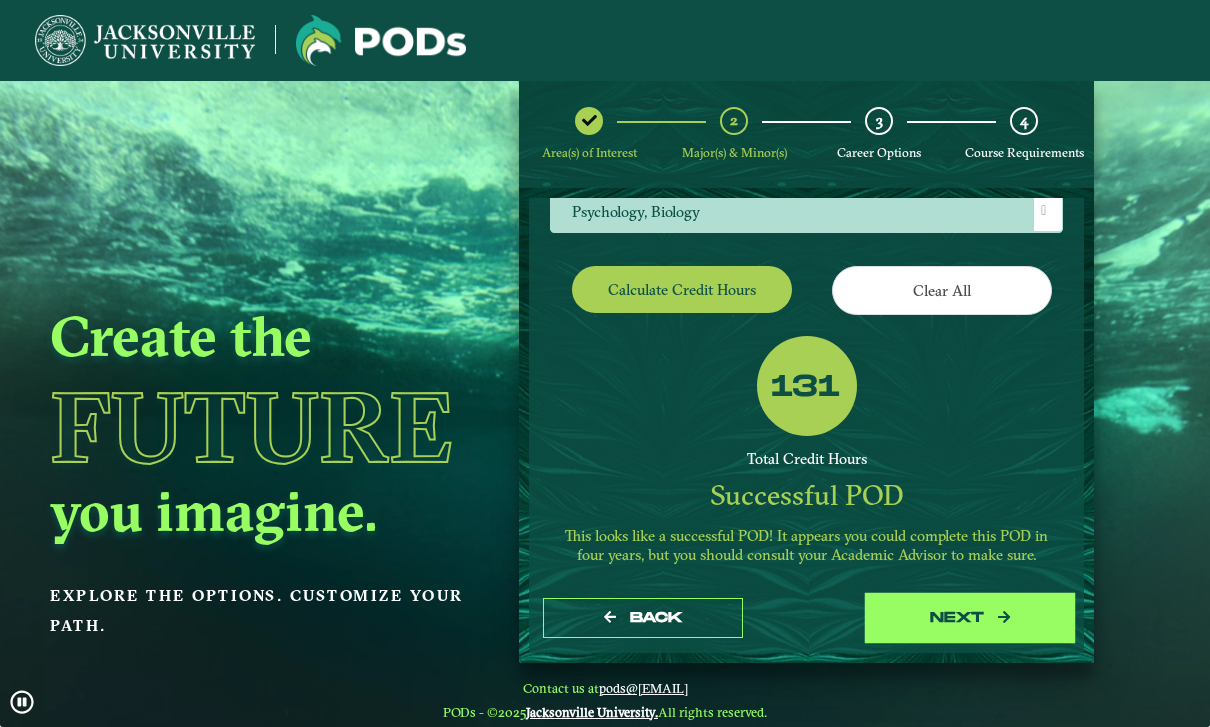 click at bounding box center [1004, 617] 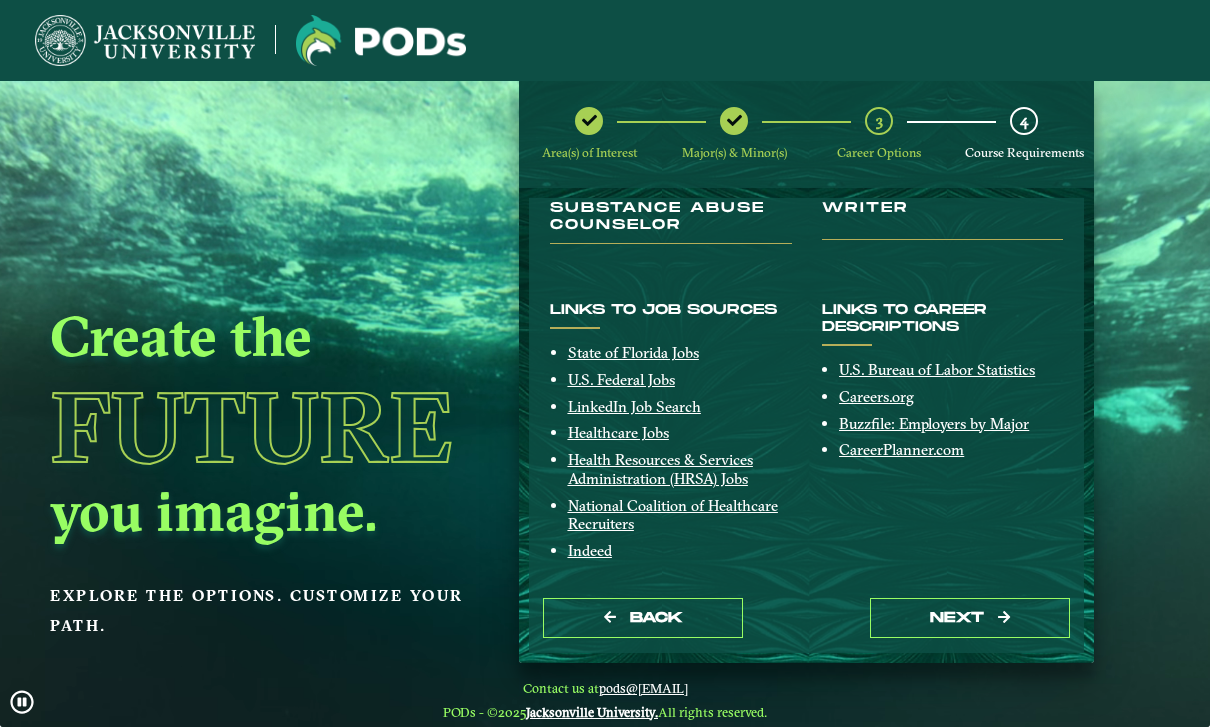 scroll, scrollTop: 445, scrollLeft: 0, axis: vertical 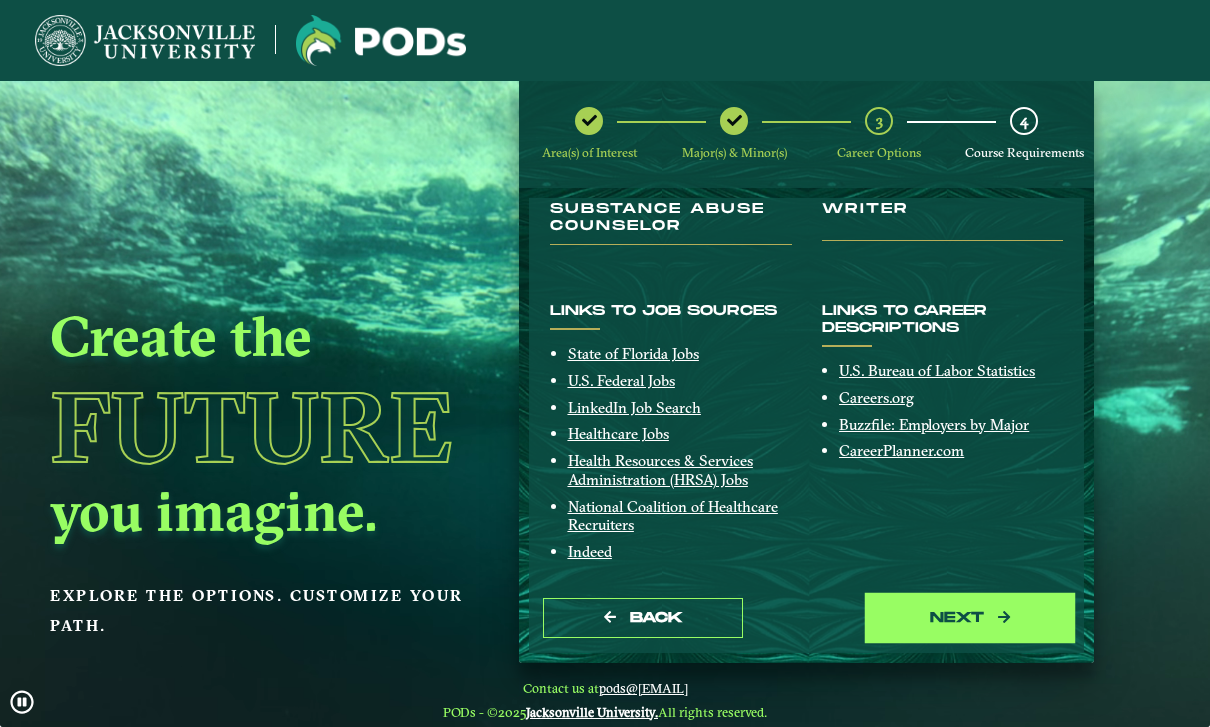 click on "next" at bounding box center (970, 618) 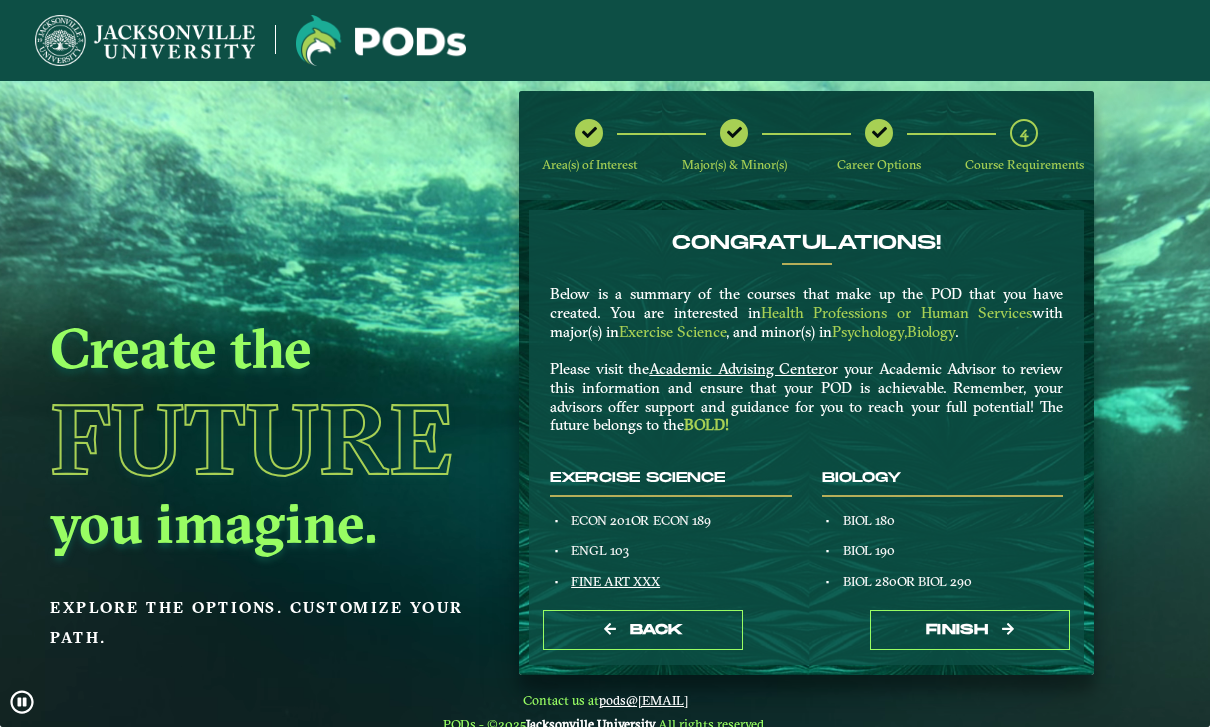 scroll, scrollTop: 0, scrollLeft: 0, axis: both 